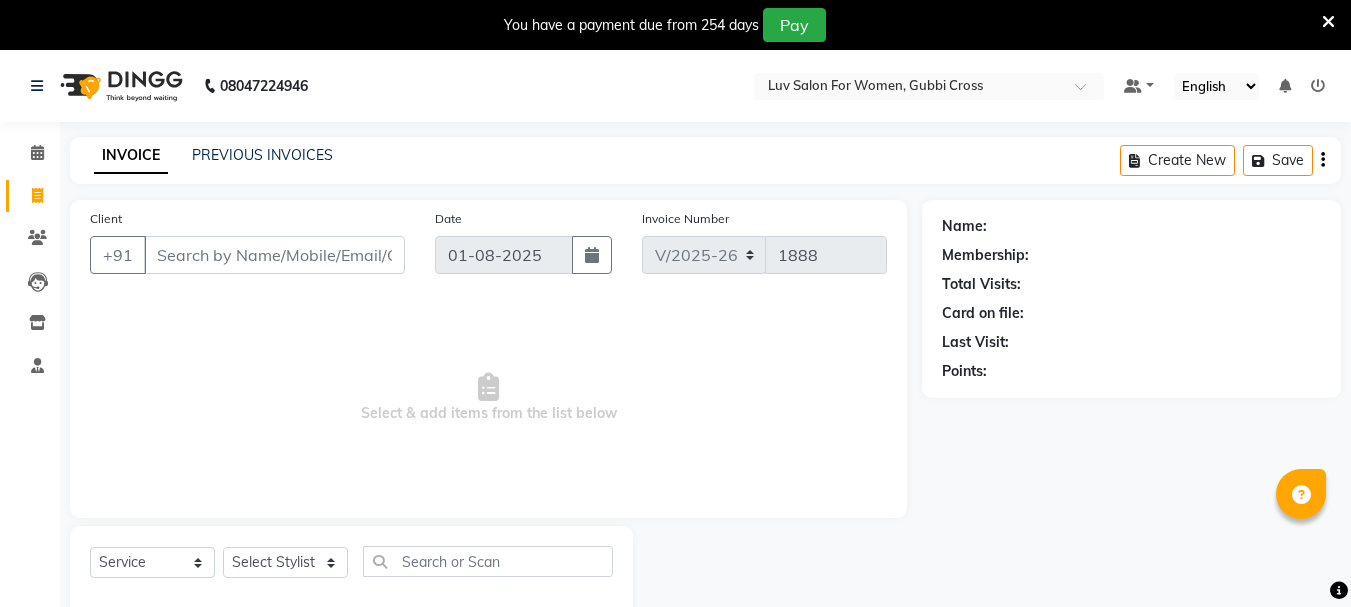 select on "7221" 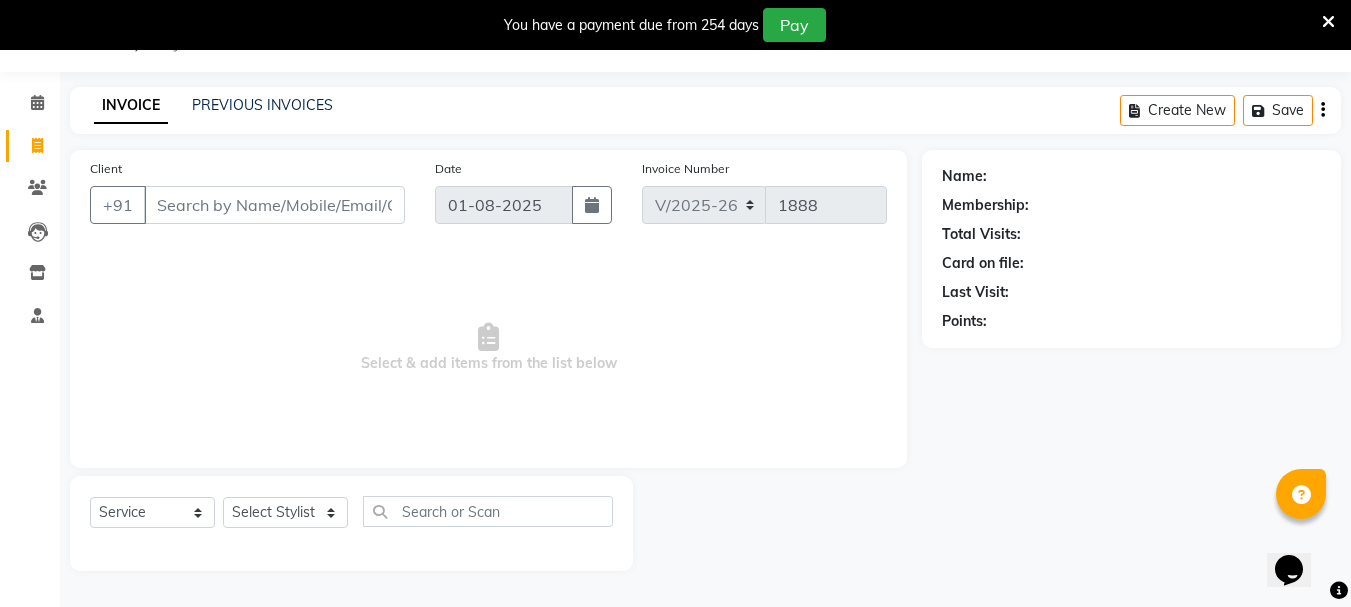 scroll, scrollTop: 0, scrollLeft: 0, axis: both 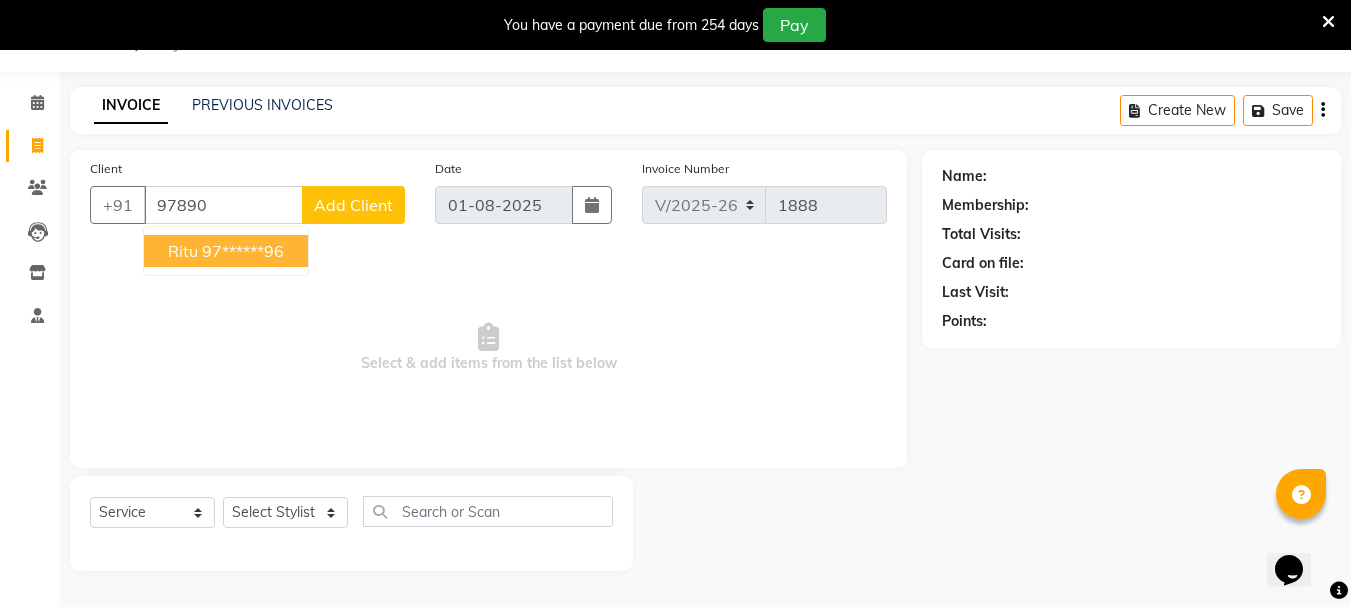 click on "97******96" at bounding box center (243, 251) 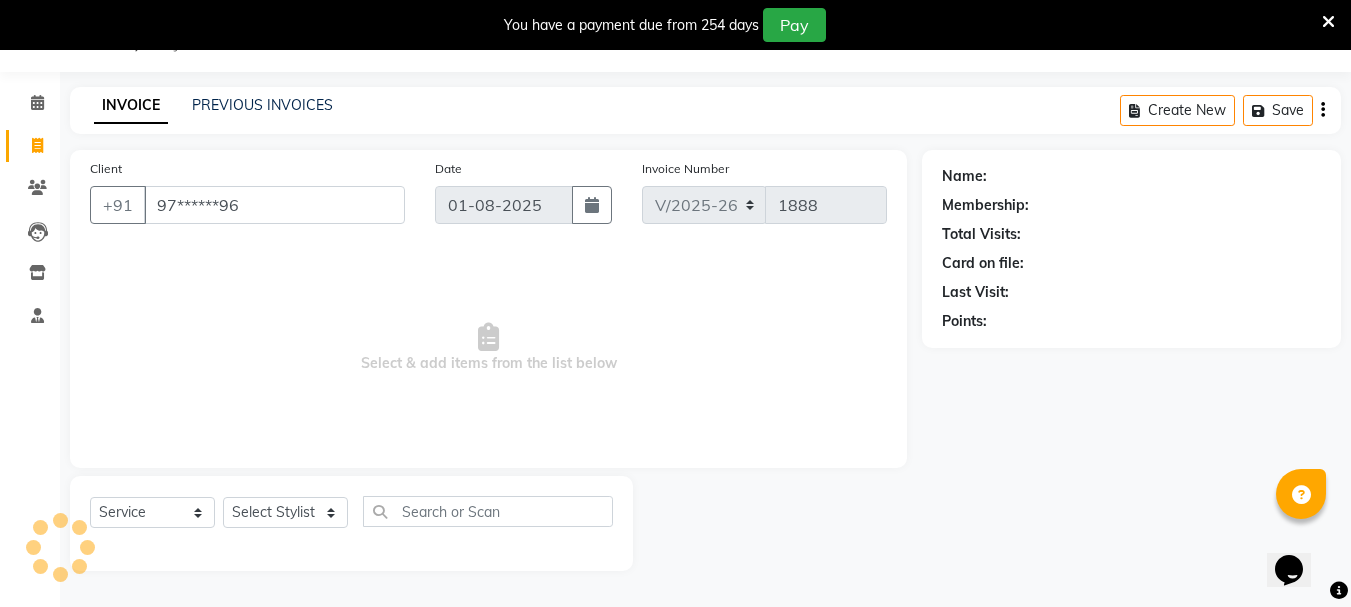 type on "97******96" 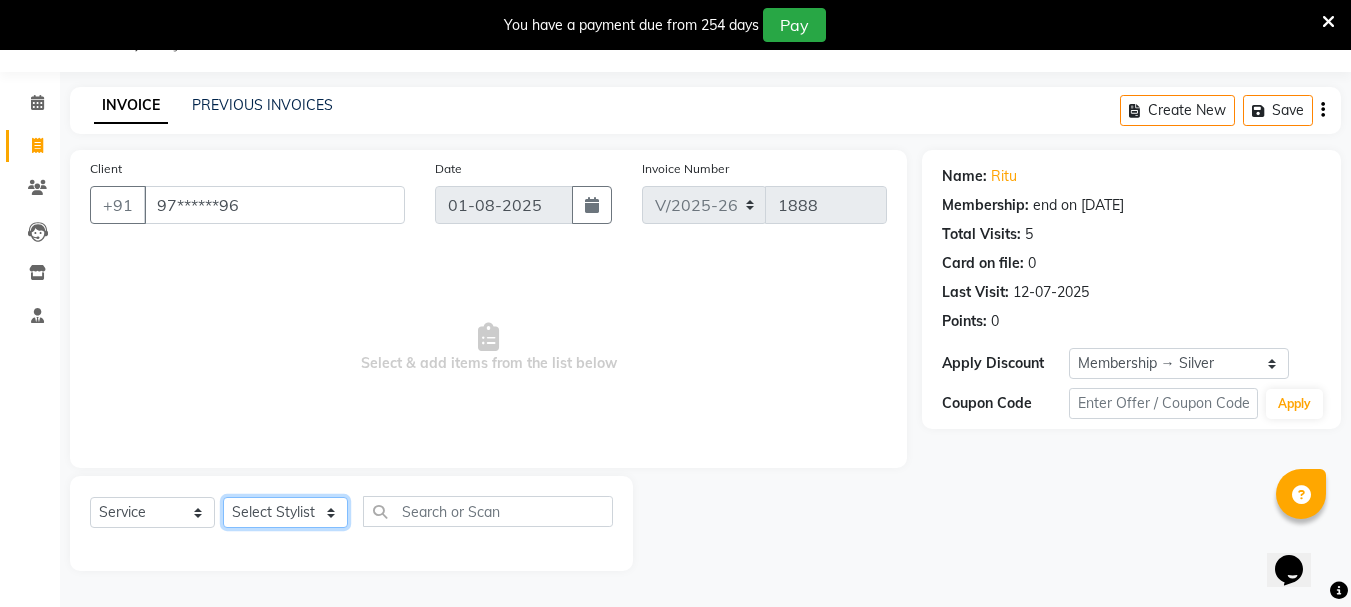 click on "Select Stylist Bhavani Buati Deepa Fardeen Hriatpuii Jeho Khup Kimi Lisa LUV Salon Manager Lydia Mani Mercy Murthy Ncy Rehya Sathiya Shelly Sofia Zomuani Zovi" 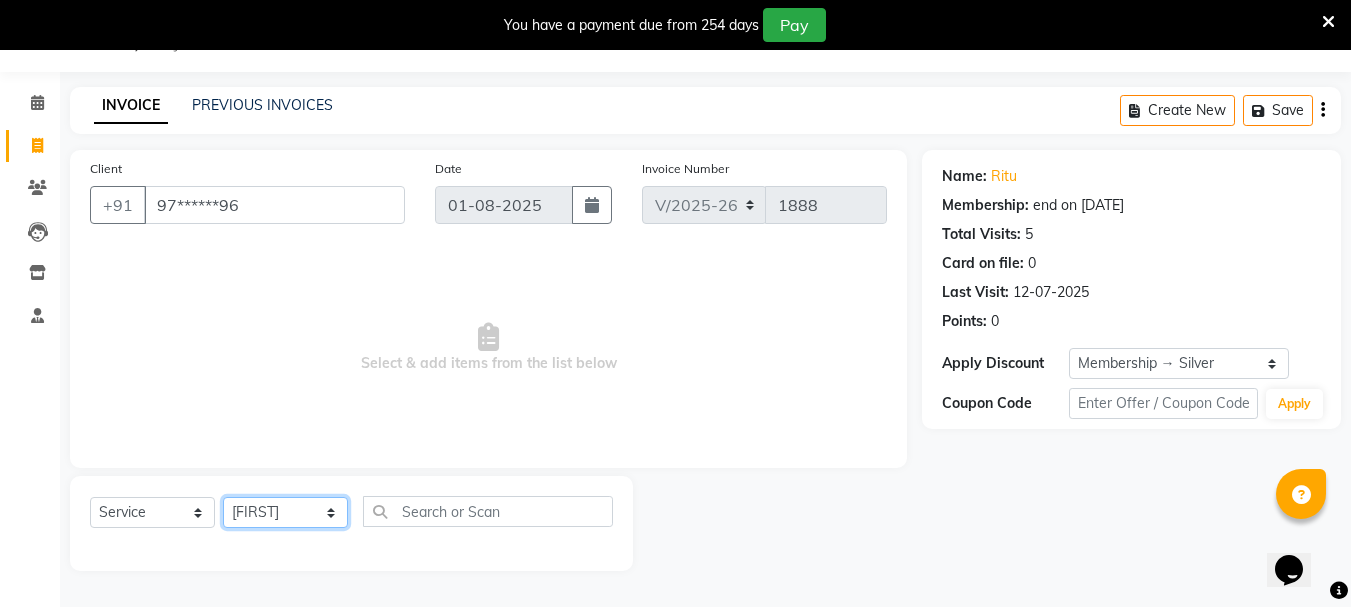 click on "Select Stylist Bhavani Buati Deepa Fardeen Hriatpuii Jeho Khup Kimi Lisa LUV Salon Manager Lydia Mani Mercy Murthy Ncy Rehya Sathiya Shelly Sofia Zomuani Zovi" 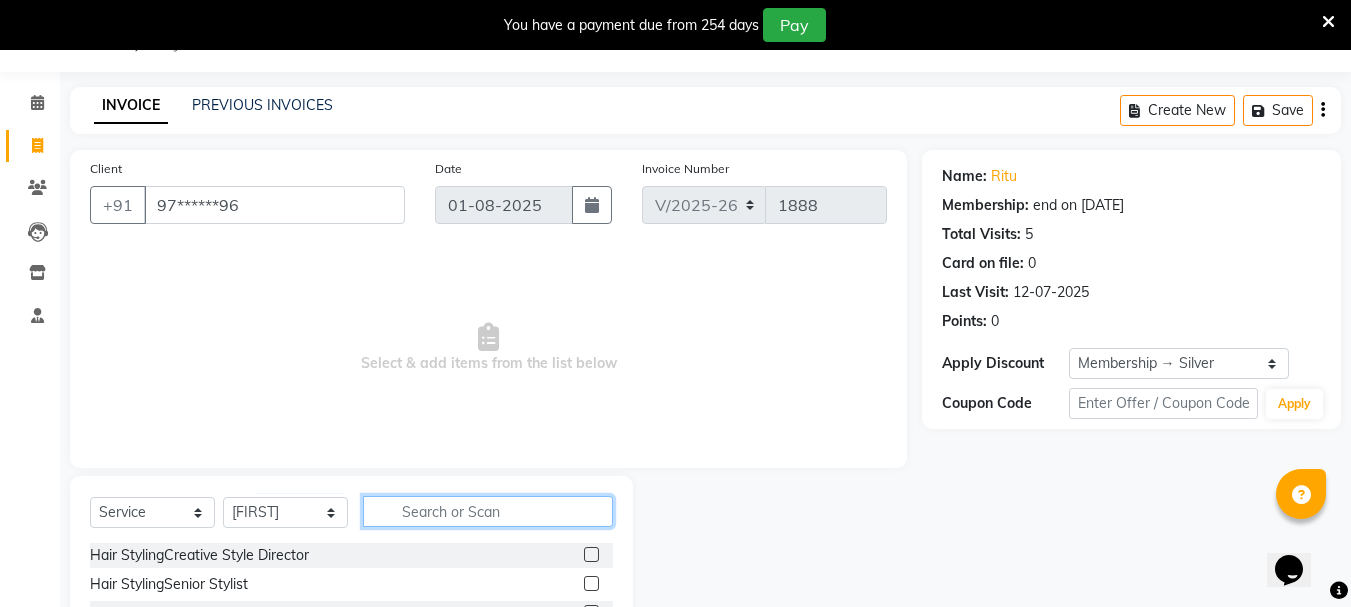 click 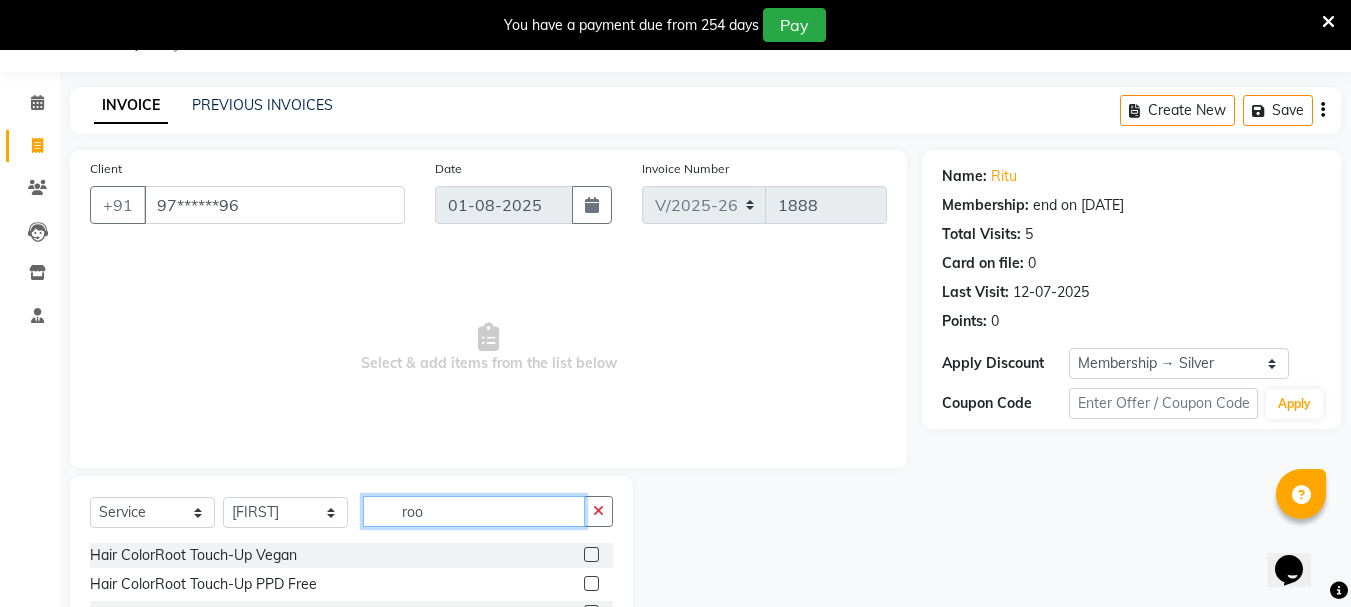 type on "roo" 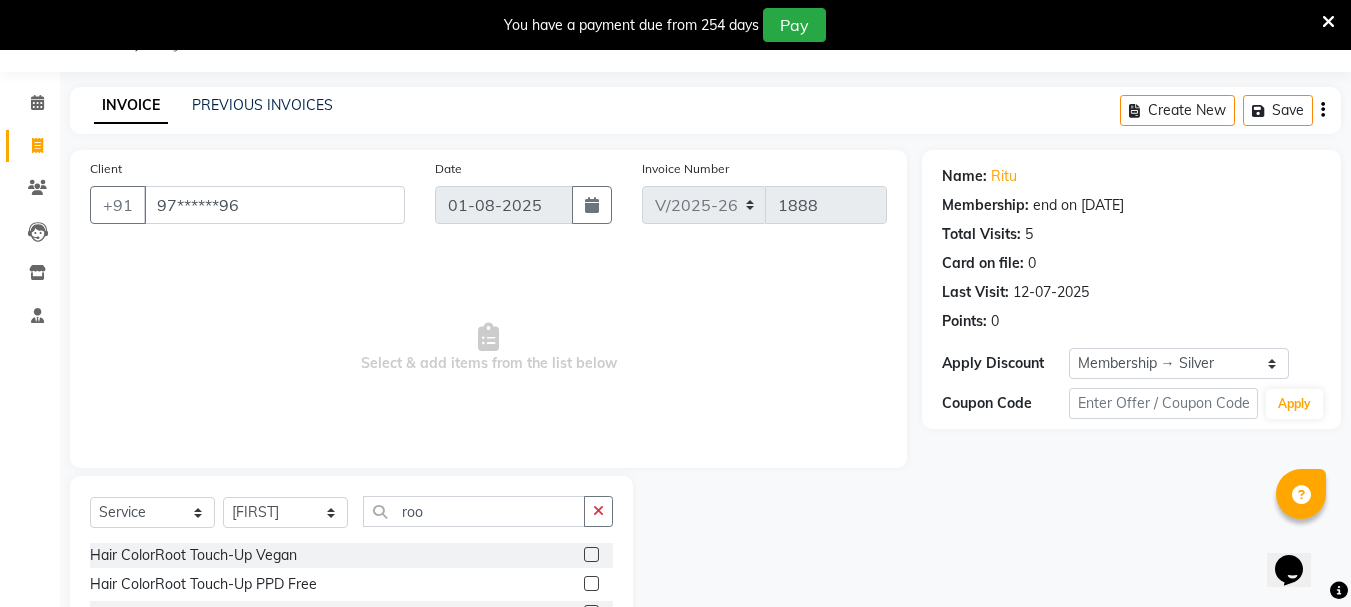 click 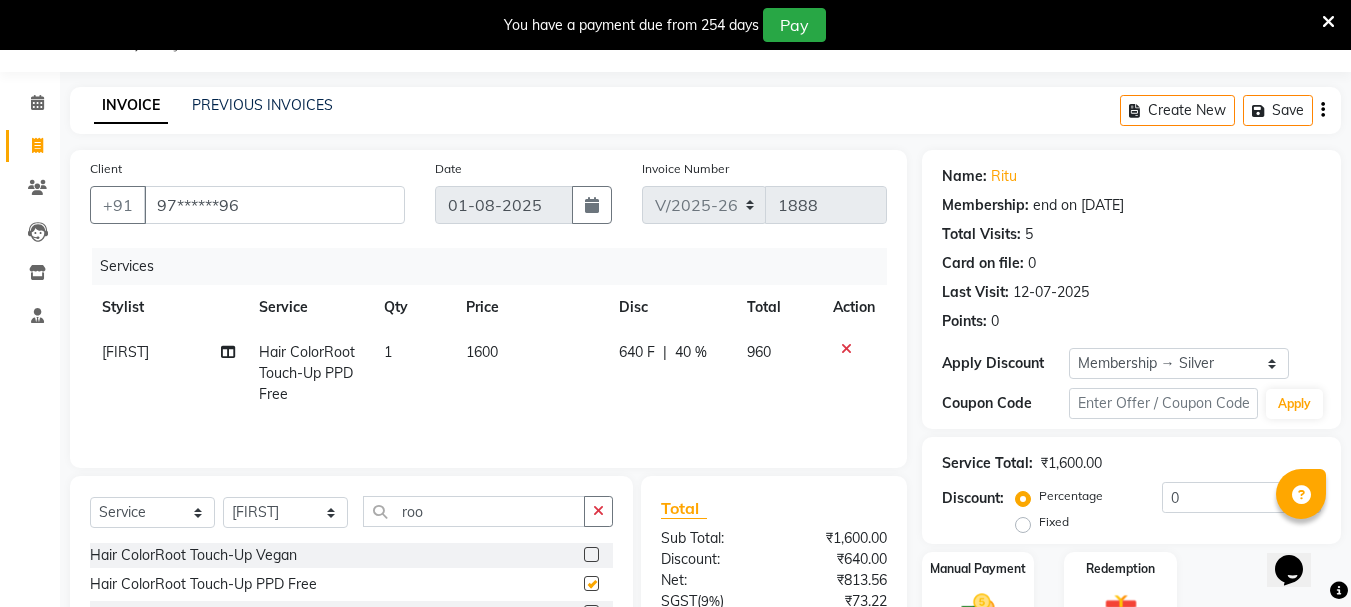 checkbox on "false" 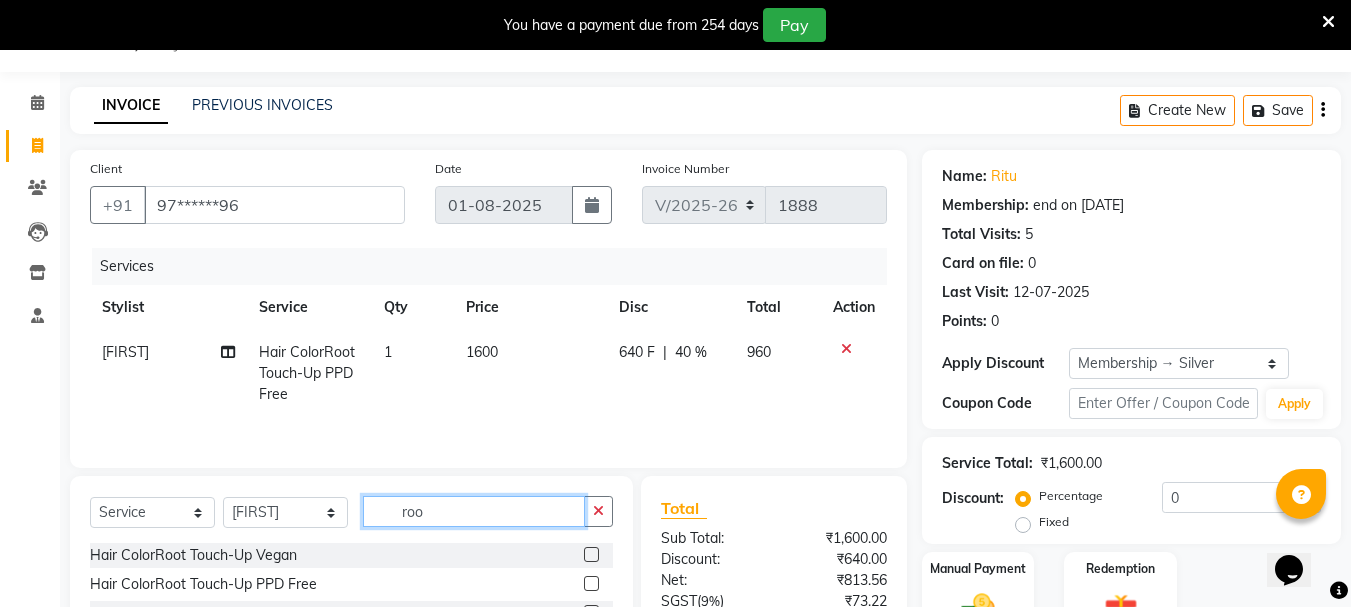 click on "roo" 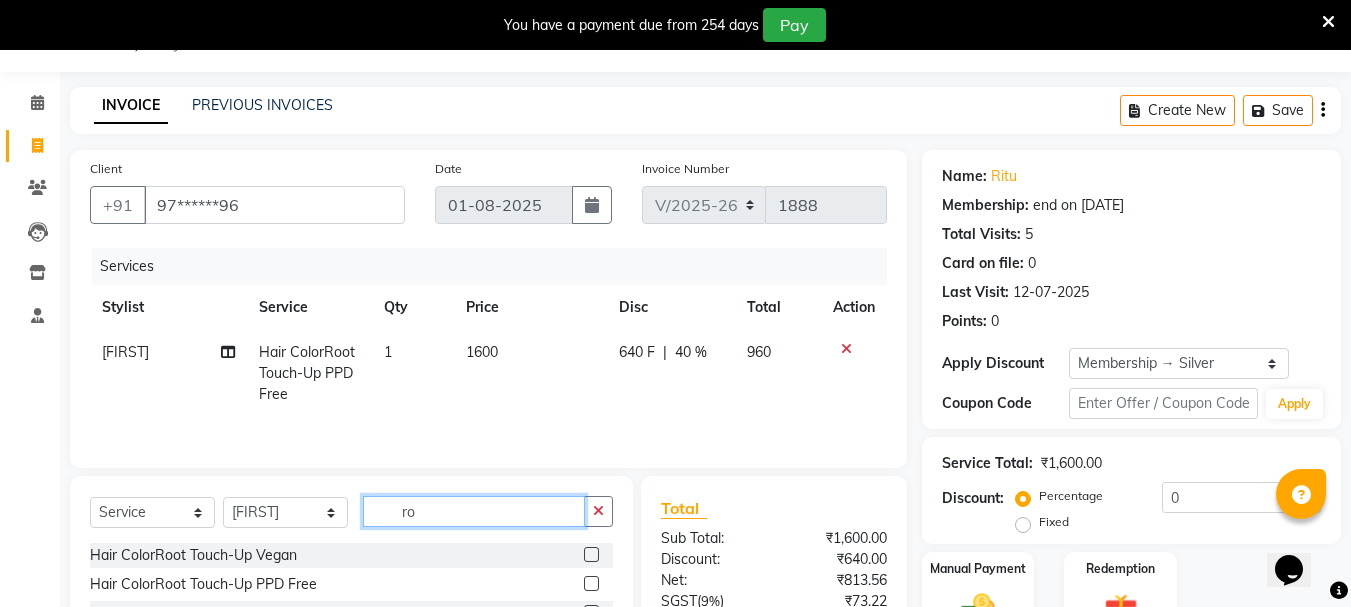 type on "r" 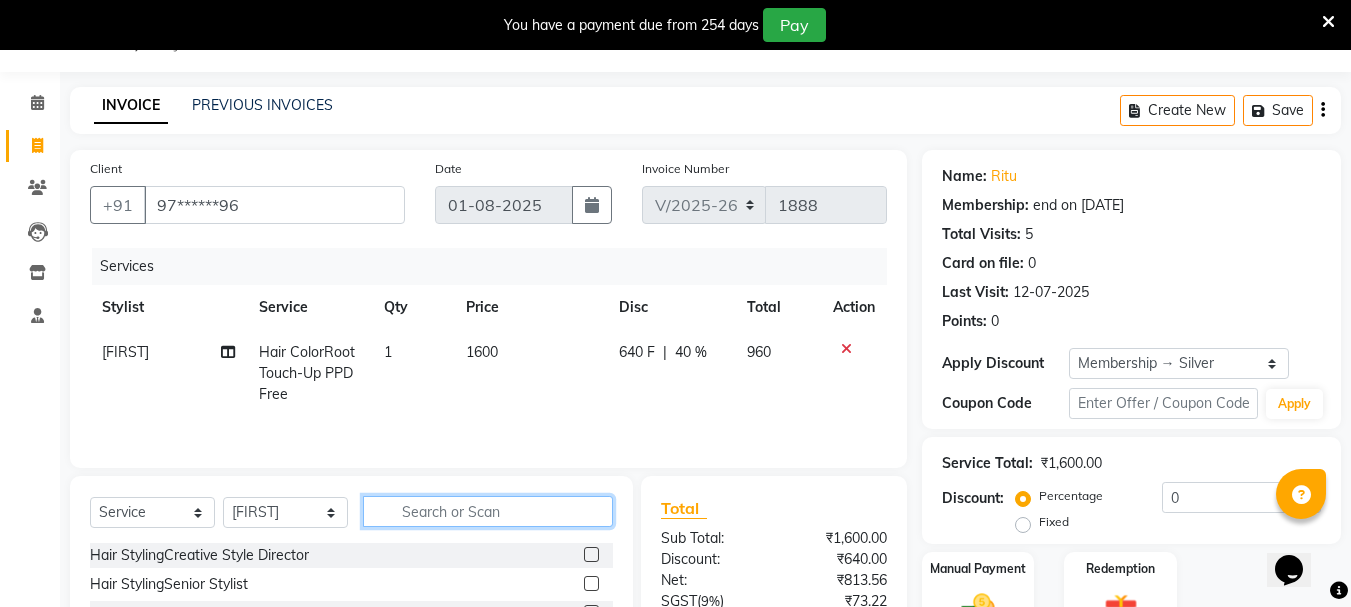 type 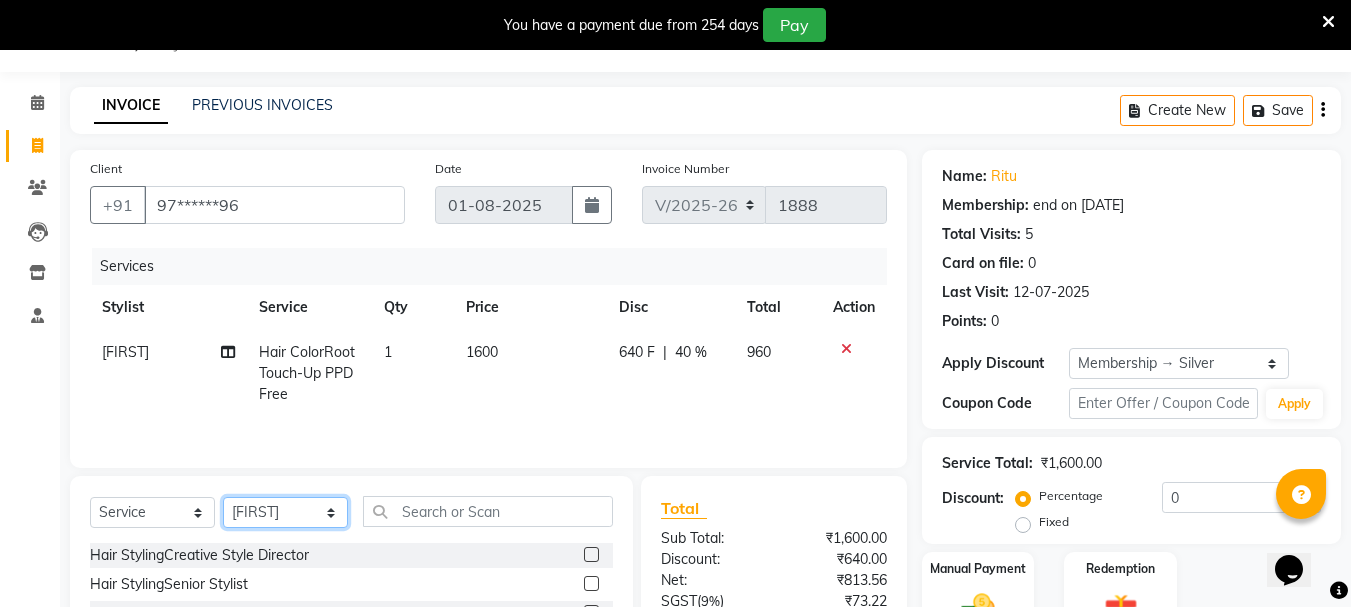 click on "Select Stylist Bhavani Buati Deepa Fardeen Hriatpuii Jeho Khup Kimi Lisa LUV Salon Manager Lydia Mani Mercy Murthy Ncy Rehya Sathiya Shelly Sofia Zomuani Zovi" 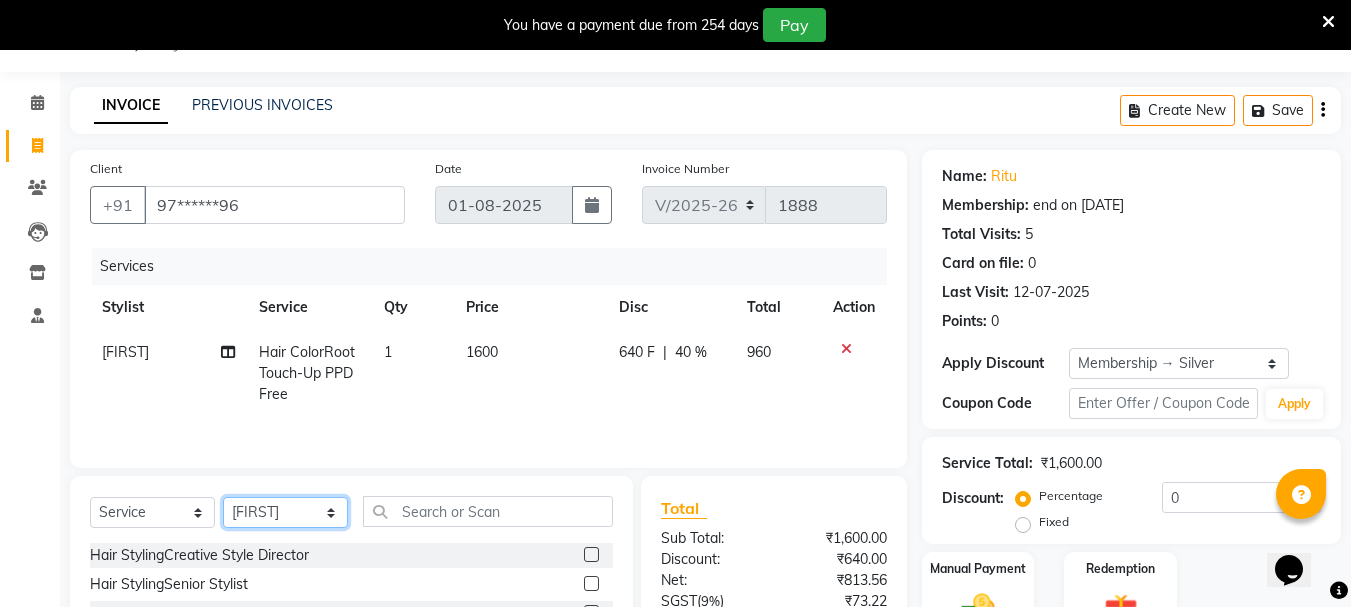 select on "64250" 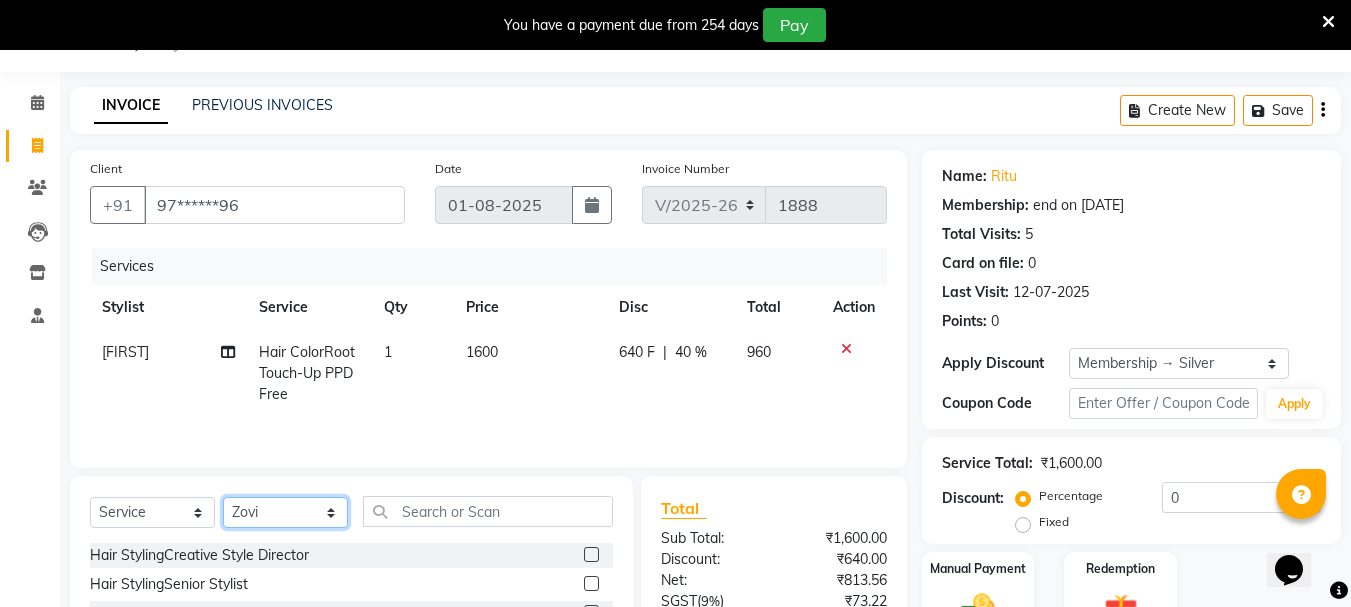 click on "Select Stylist Bhavani Buati Deepa Fardeen Hriatpuii Jeho Khup Kimi Lisa LUV Salon Manager Lydia Mani Mercy Murthy Ncy Rehya Sathiya Shelly Sofia Zomuani Zovi" 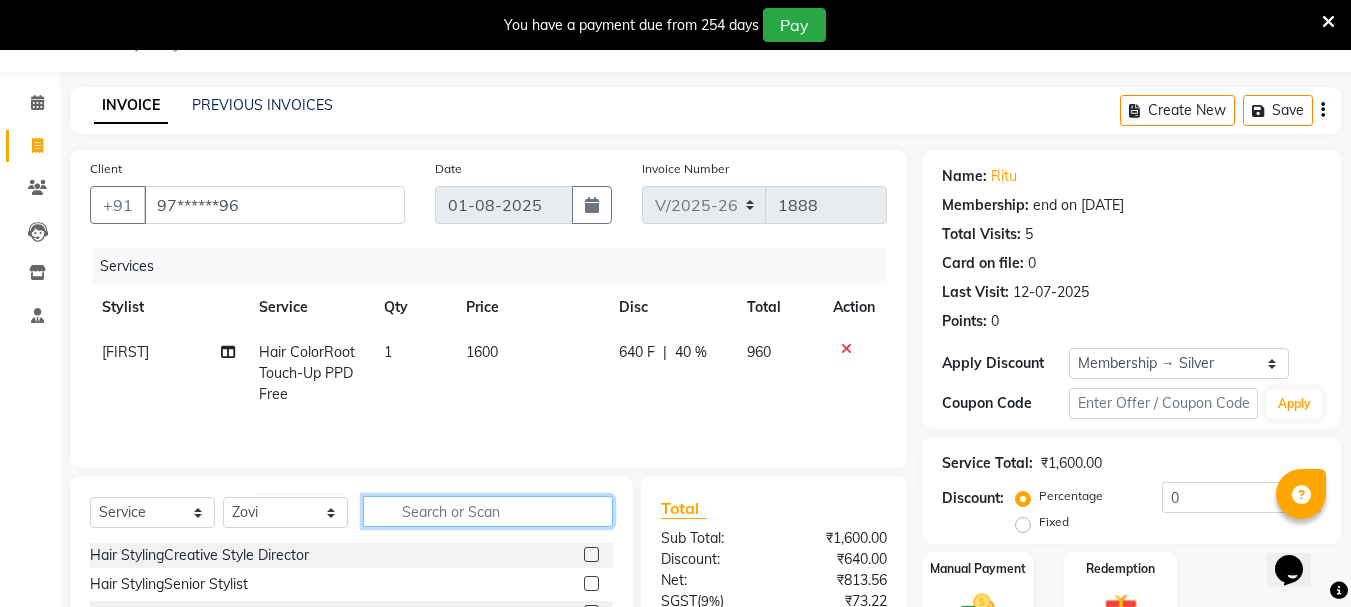 click 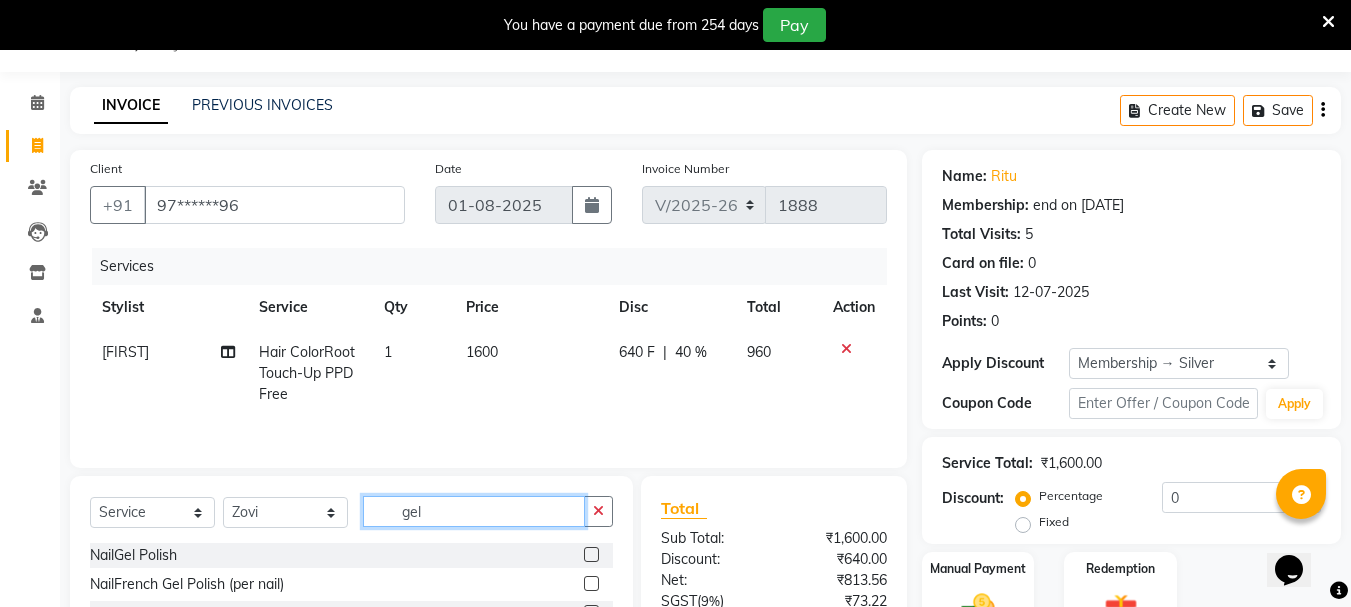scroll, scrollTop: 243, scrollLeft: 0, axis: vertical 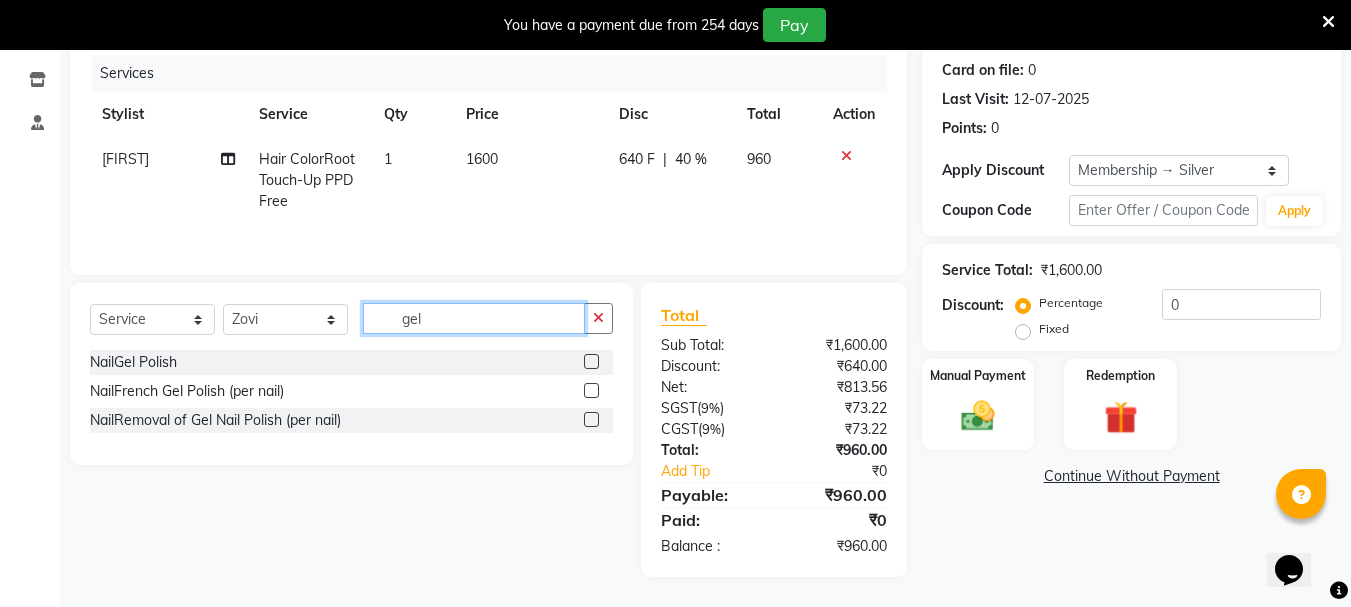 type on "gel" 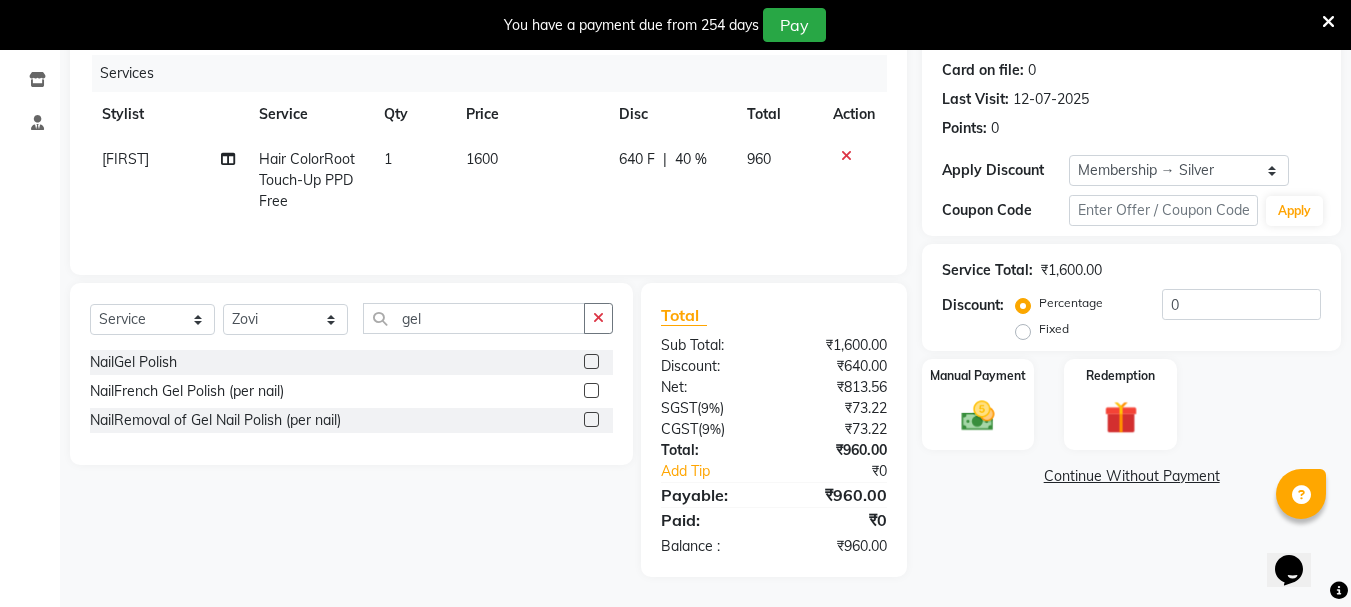 click 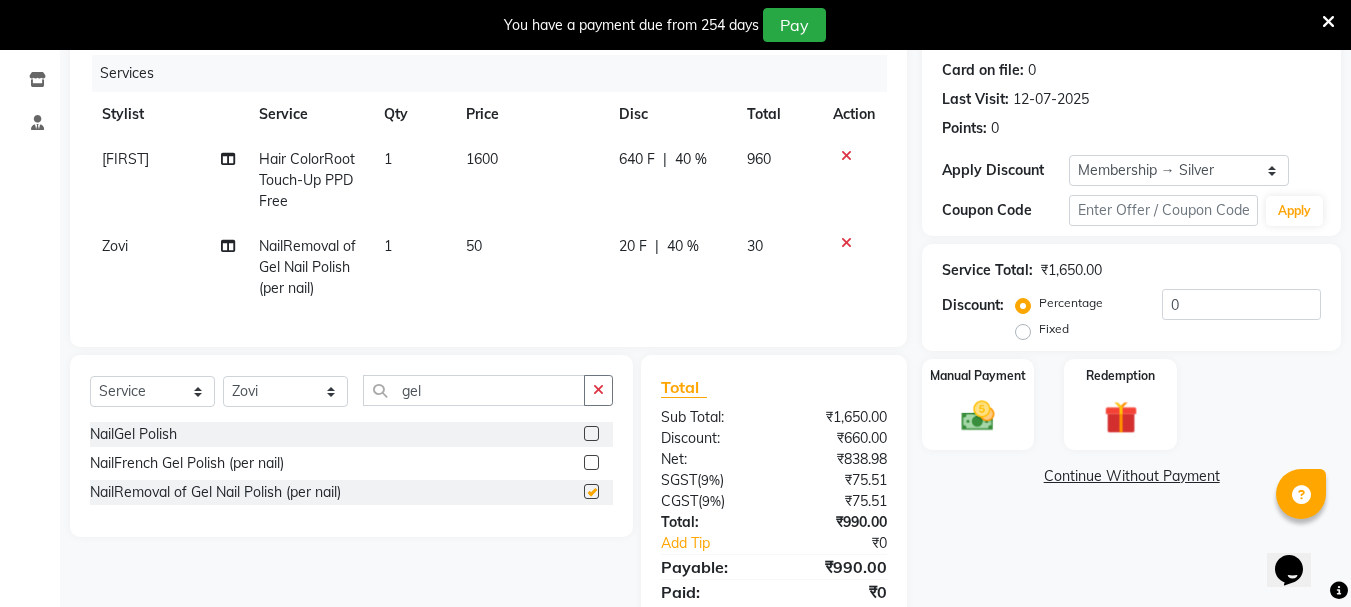 checkbox on "false" 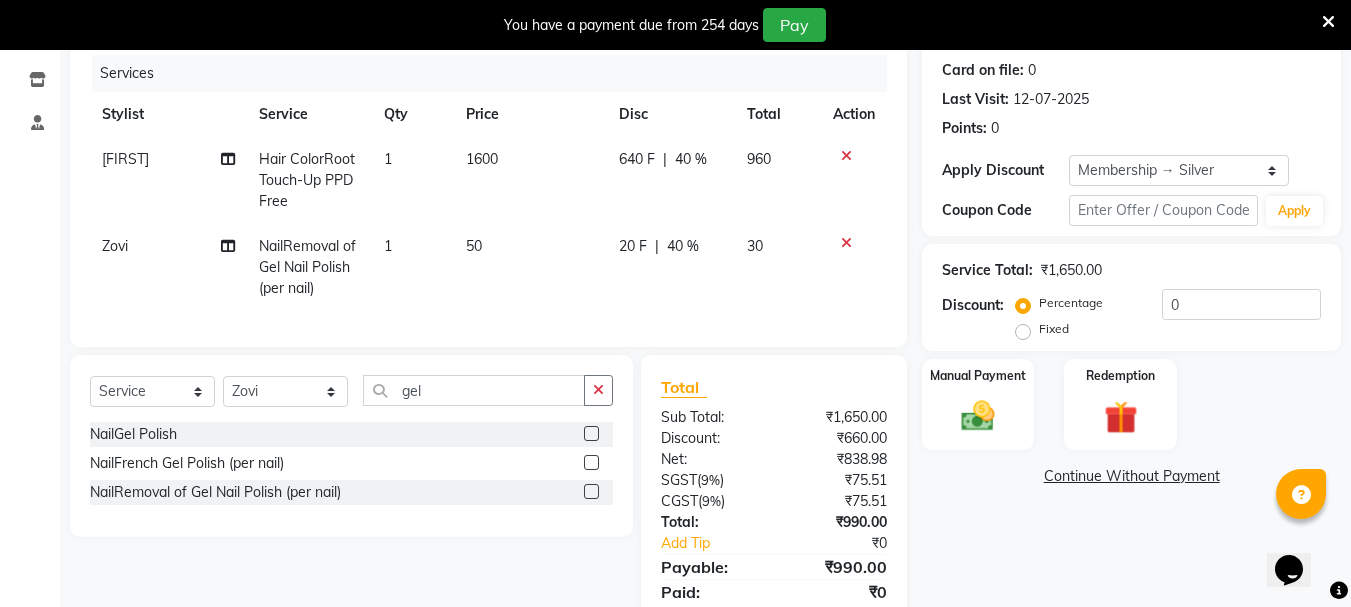 click on "50" 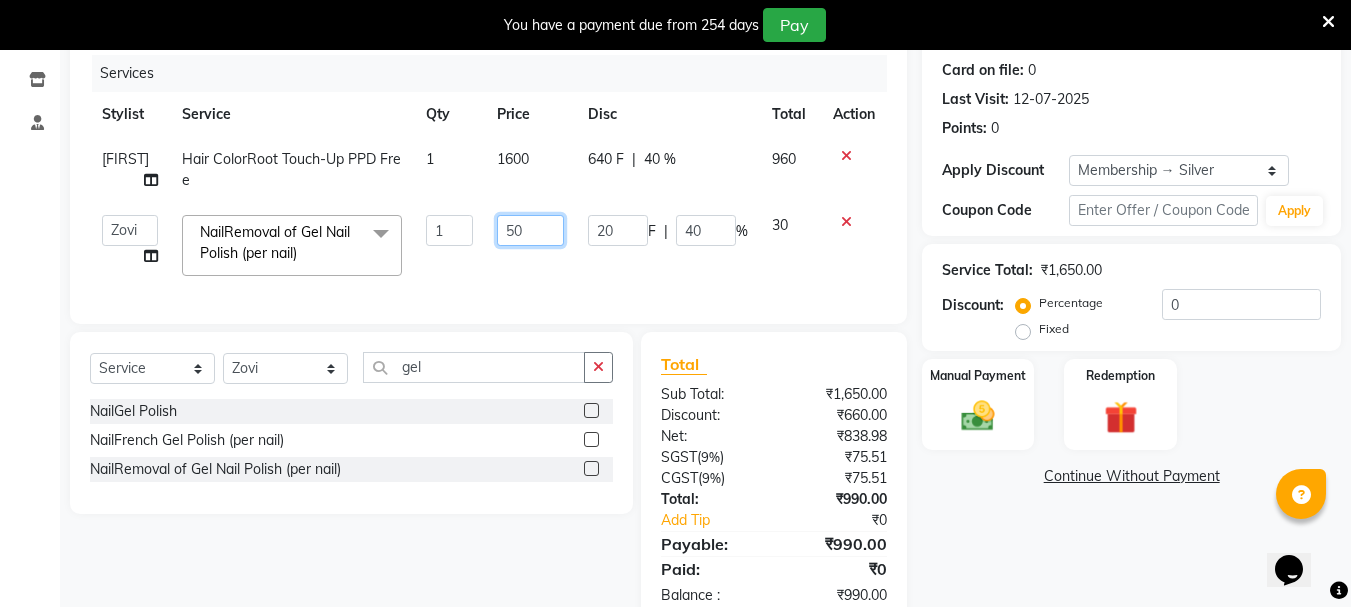 click on "50" 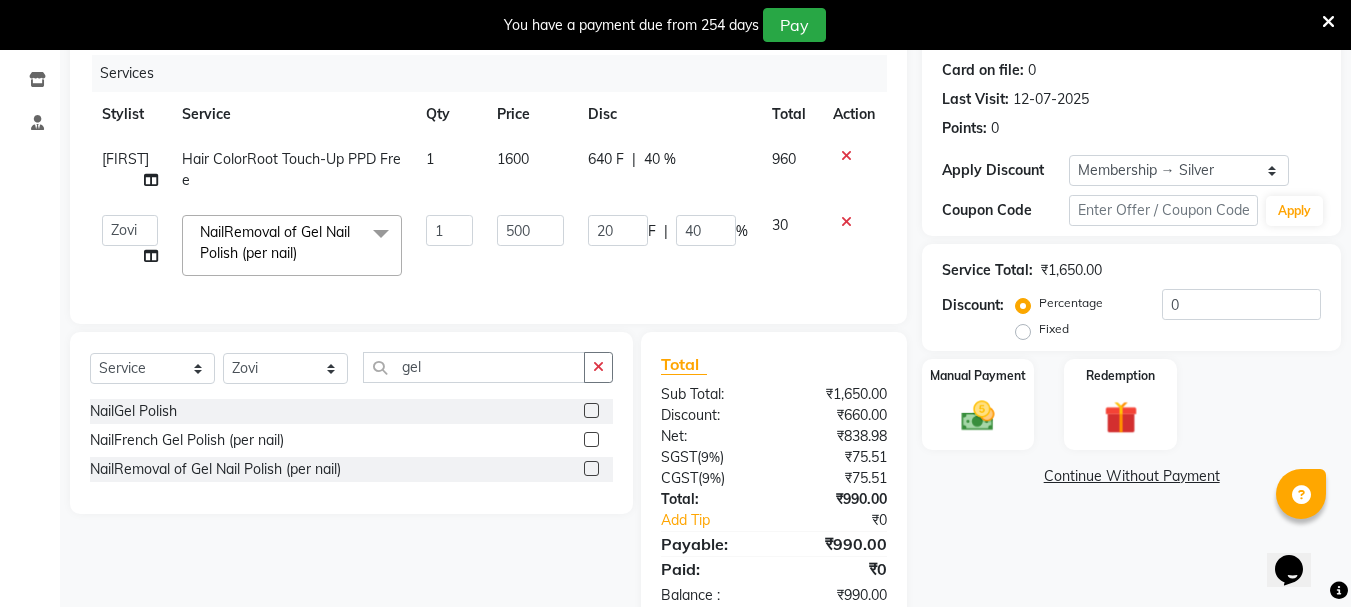 click on "[FIRST]   [LAST]   [FIRST]   [FIRST]   [FIRST]   [FIRST]   [FIRST]   [FIRST]   [FIRST]   [FIRST]   [FIRST] Manager   [FIRST]   [FIRST]   [FIRST]   [FIRST]   [FIRST]   [FIRST]   [FIRST]   [FIRST]   [FIRST]   [FIRST]  [FIRST] NailRemoval of Gel Nail Polish (per nail)  x Hair StylingCreative Style Director Hair StylingSenior Stylist Hair StylingStylist Hair StylingBlunt Hair Cut Hair StylingFringe Hair StylingKids Hair Cut (below 6 years) Hair StylingShampoo  & Conditioning Hair StylingBlow-dry Hair StylingIroning Hair StylingTong Curls Hair Accessories Hair ColorRoot Touch-Up Vegan Hair ColorRoot Touch-Up PPD Free Hair ColorRoot Touch-Up Ammonia Free Hair ColorHighlights (Per Foil) Hair ColorHighlights with pre lightener (Per Foil) Hair ColorCrazy Hair Color (Per Foil) Hair ColorGlobal Hair Color Hair ColorBalayage/Ombre Henna Hair Toning Hair  & Scalp TreatmentHair Spa - Shea Butter Hair  & Scalp TreatmentHair Spa - Nashi Hair  & Scalp Treatment[FIRST] Hair  & Scalp TreatmentQOD F4st Hair  & Scalp TreatmentHair Spa - Nourishing  & Repair HydraGlass Mask" 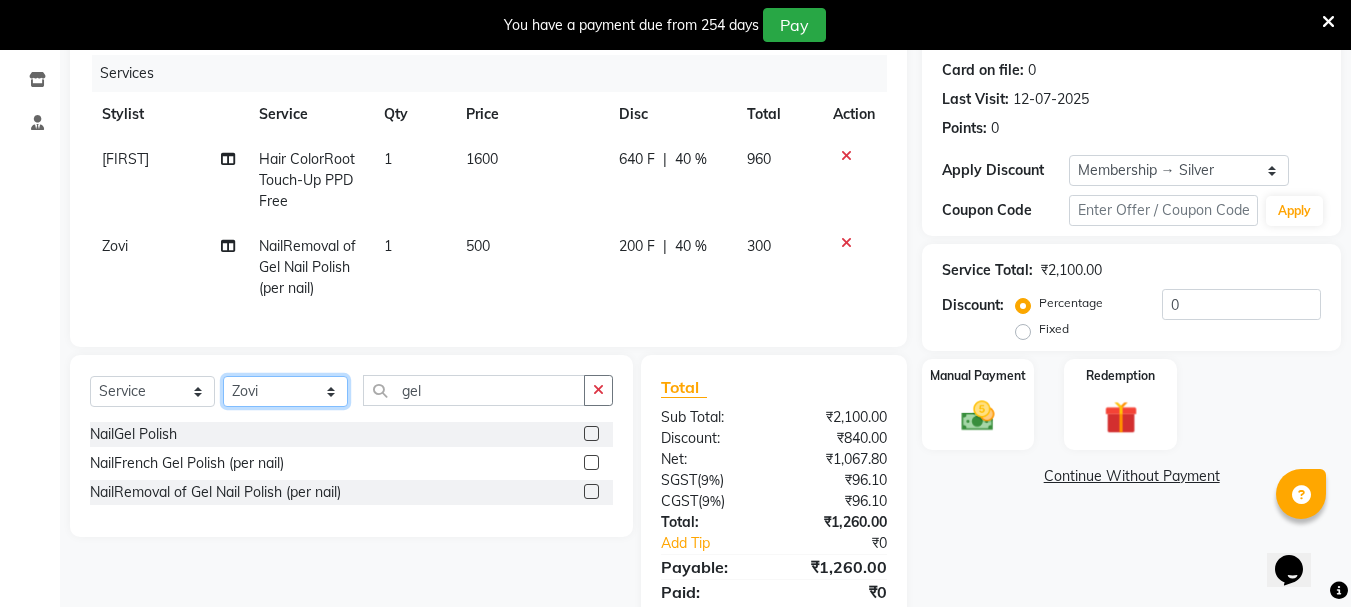 click on "Select Stylist Bhavani Buati Deepa Fardeen Hriatpuii Jeho Khup Kimi Lisa LUV Salon Manager Lydia Mani Mercy Murthy Ncy Rehya Sathiya Shelly Sofia Zomuani Zovi" 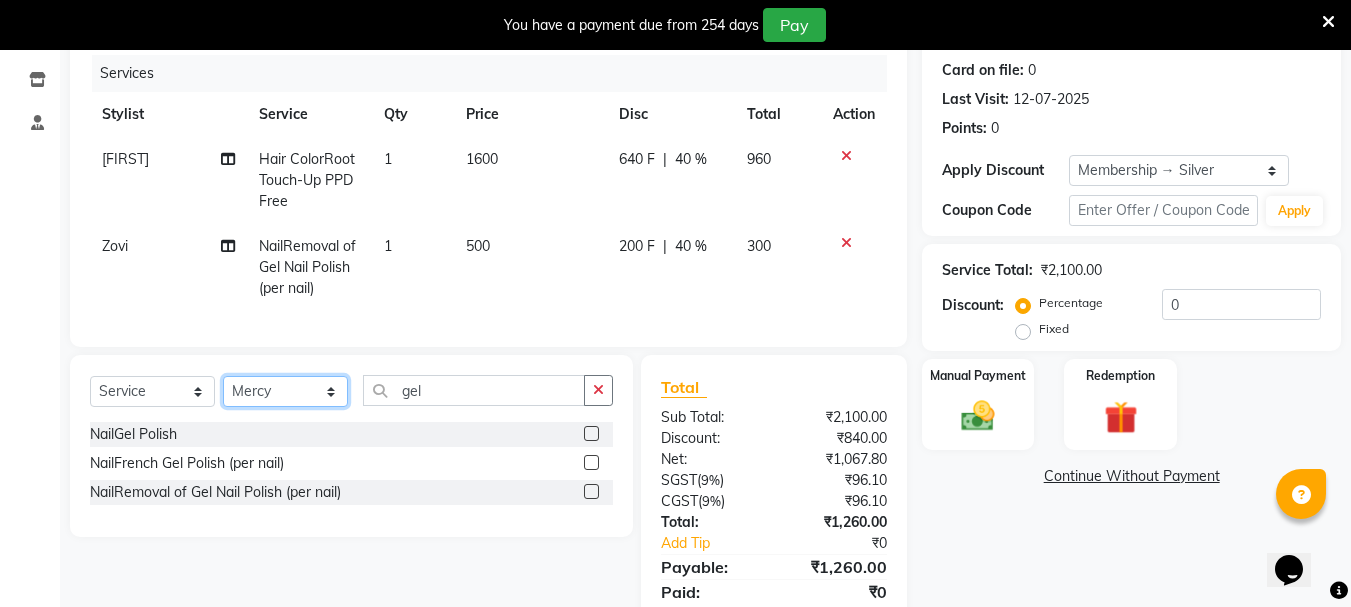 click on "Select Stylist Bhavani Buati Deepa Fardeen Hriatpuii Jeho Khup Kimi Lisa LUV Salon Manager Lydia Mani Mercy Murthy Ncy Rehya Sathiya Shelly Sofia Zomuani Zovi" 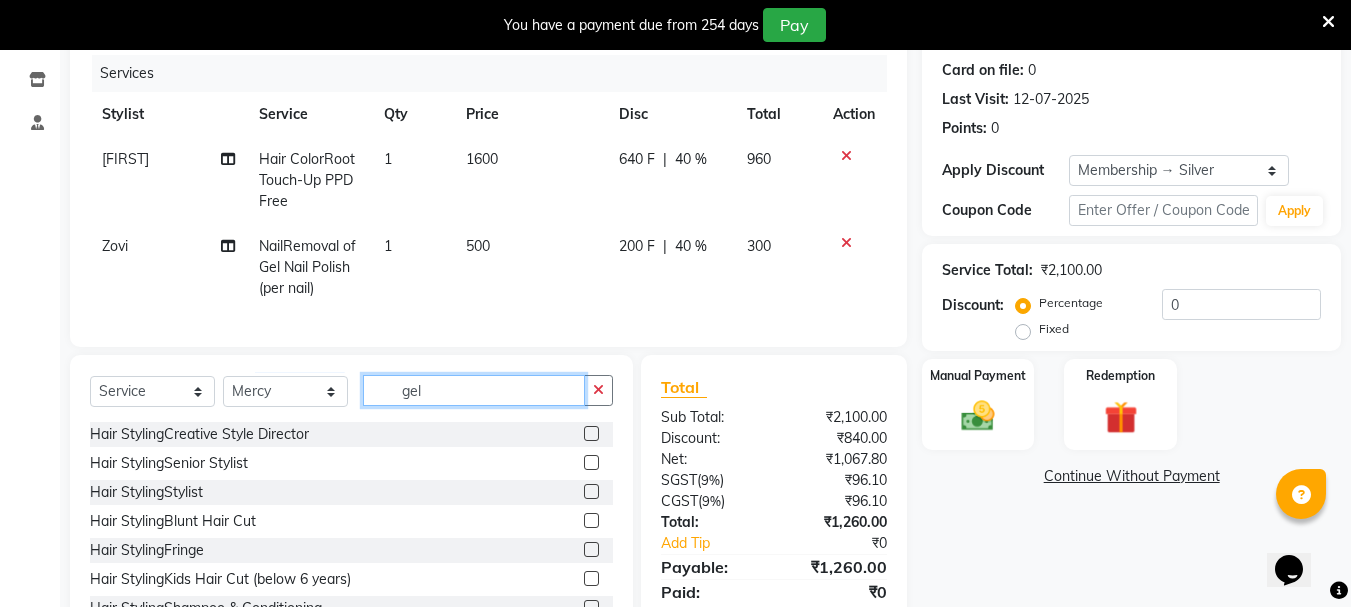 click on "gel" 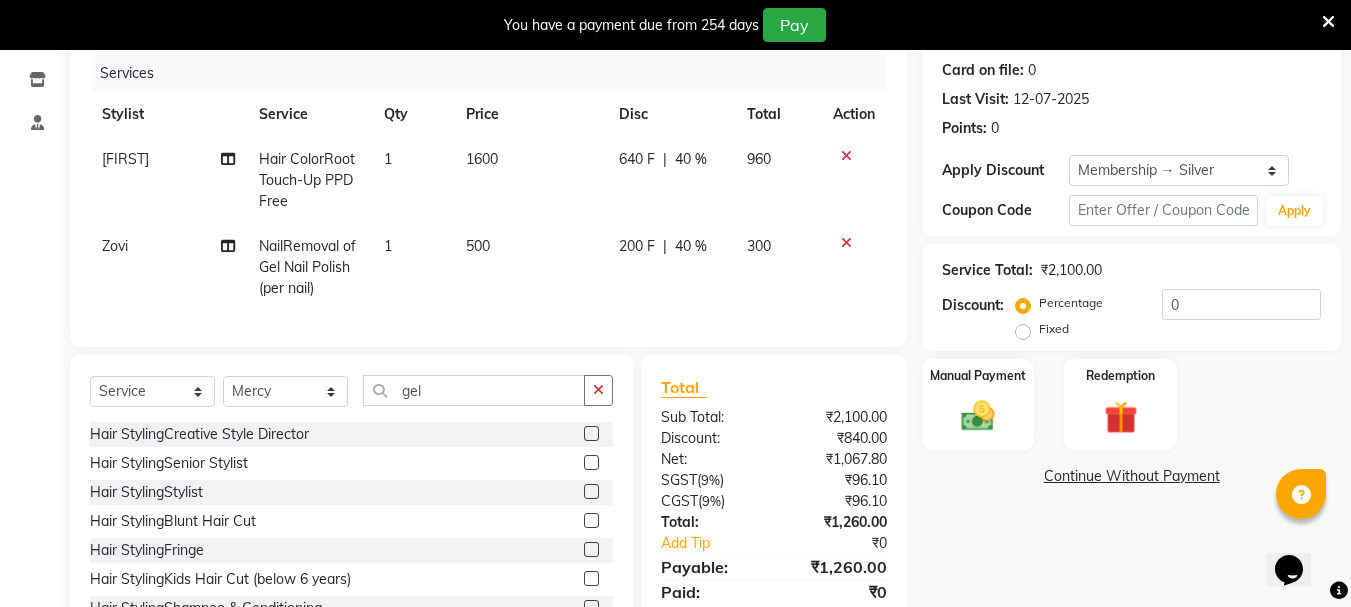 click 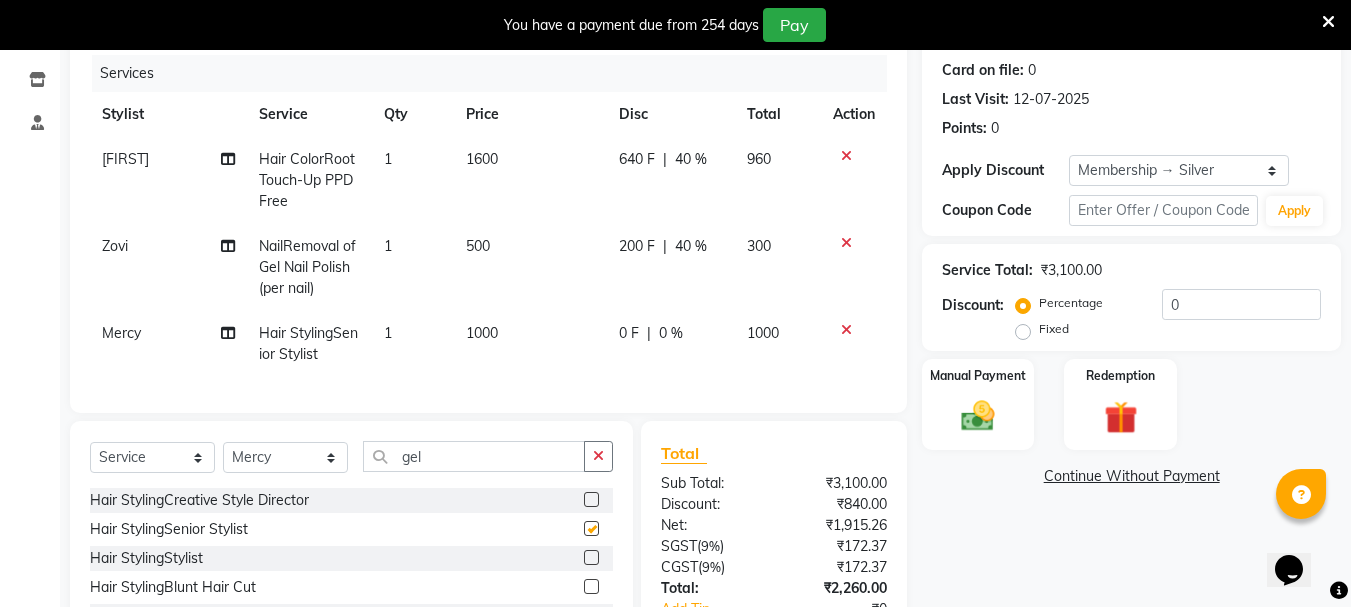 checkbox on "false" 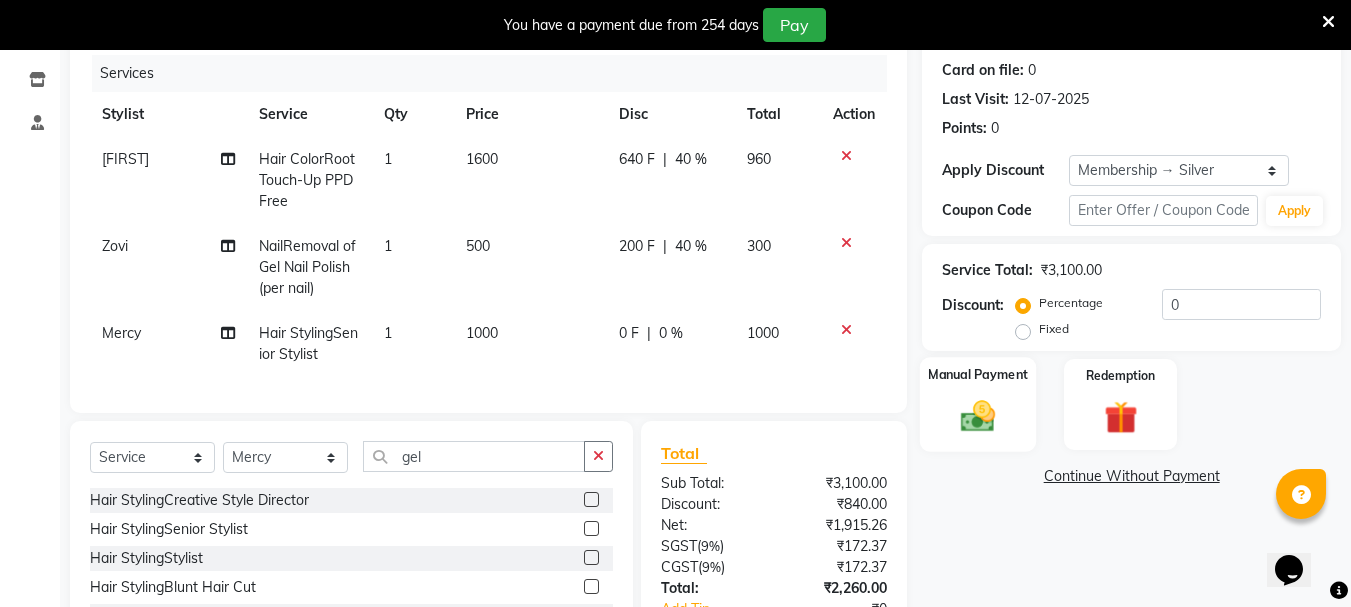 click 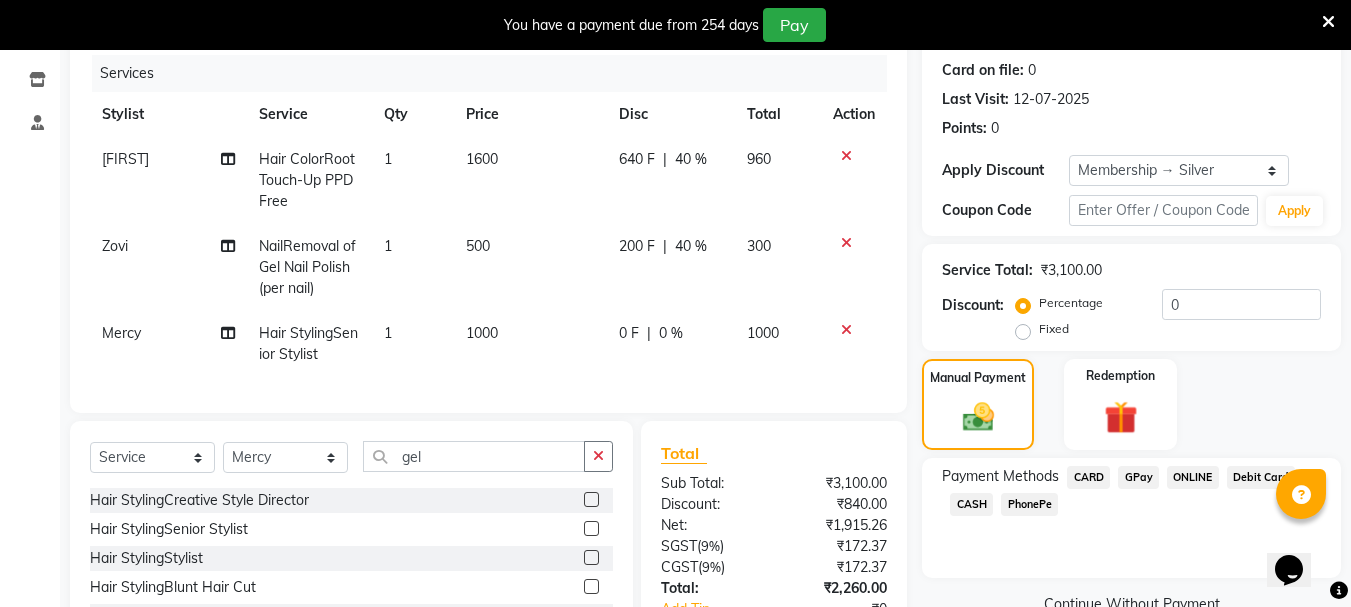 click on "GPay" 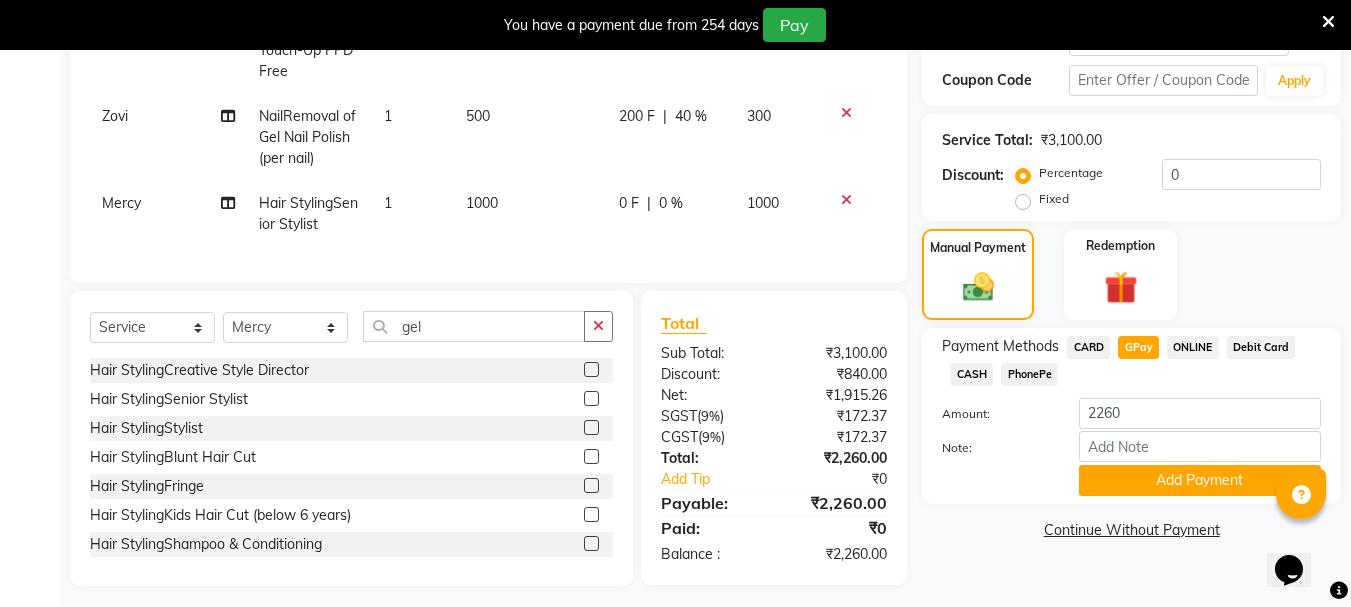 scroll, scrollTop: 397, scrollLeft: 0, axis: vertical 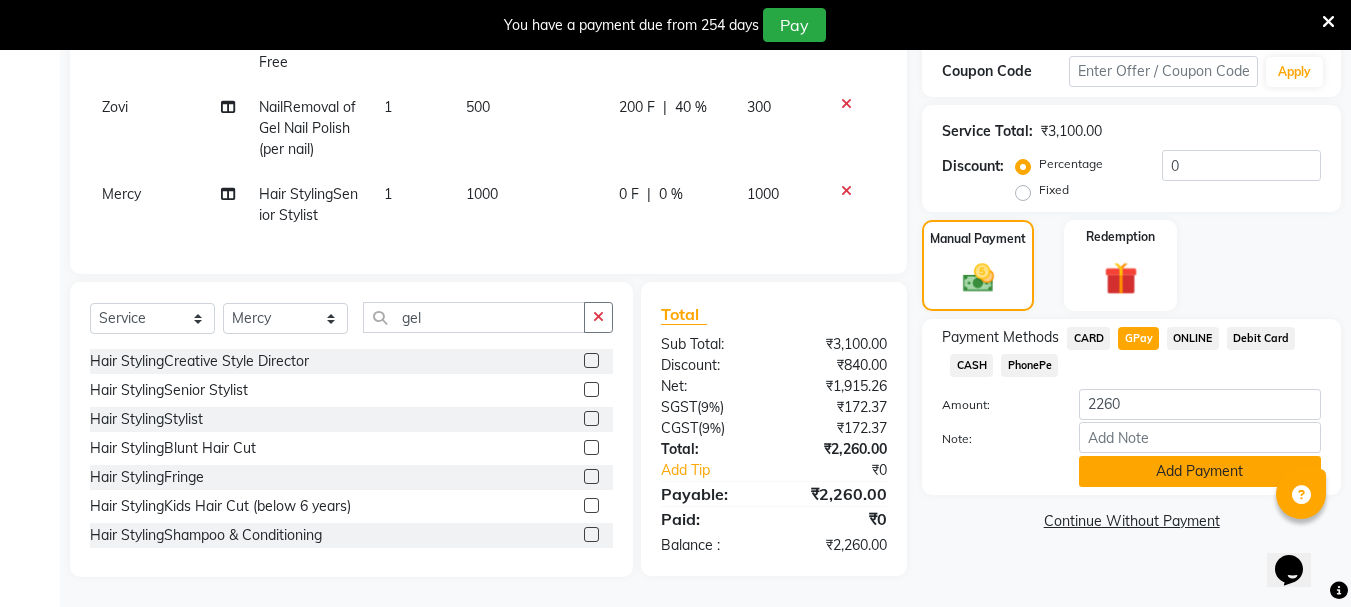 click on "Add Payment" 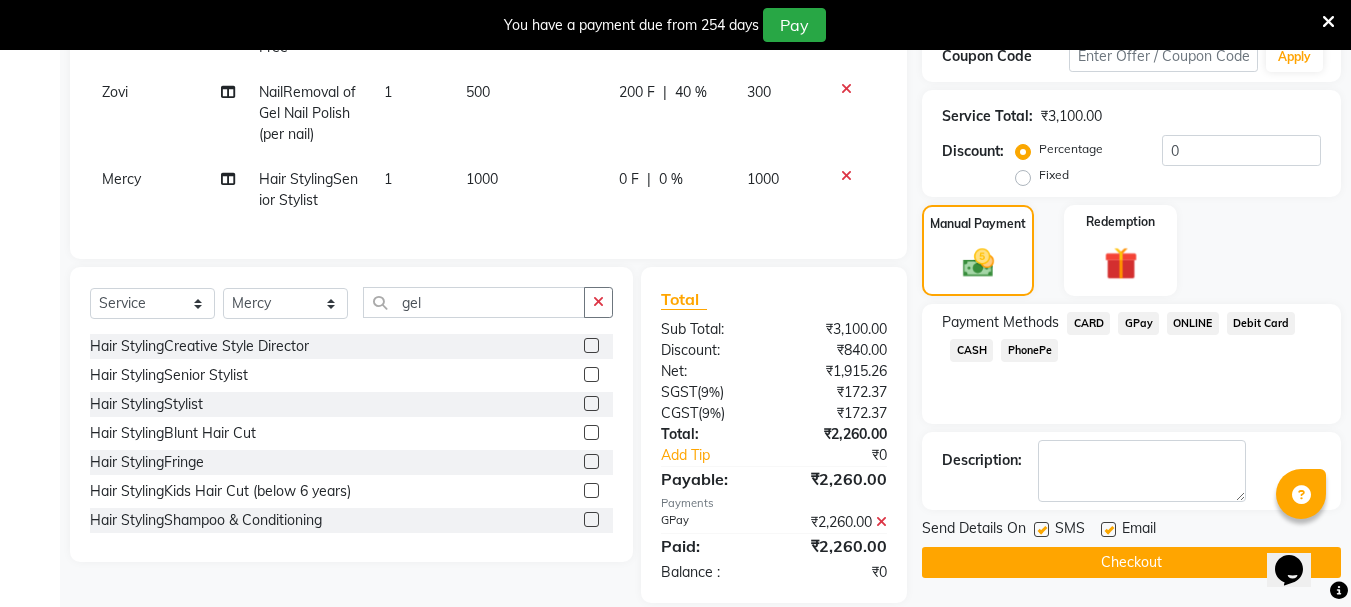 click on "Checkout" 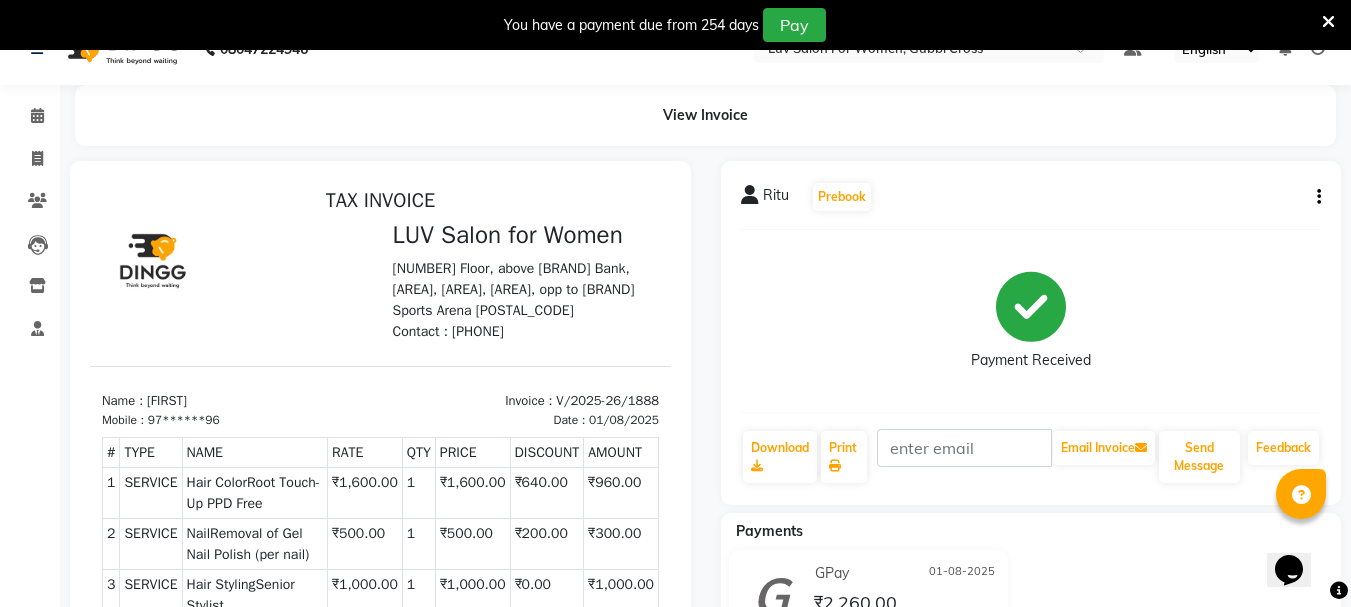 scroll, scrollTop: 0, scrollLeft: 0, axis: both 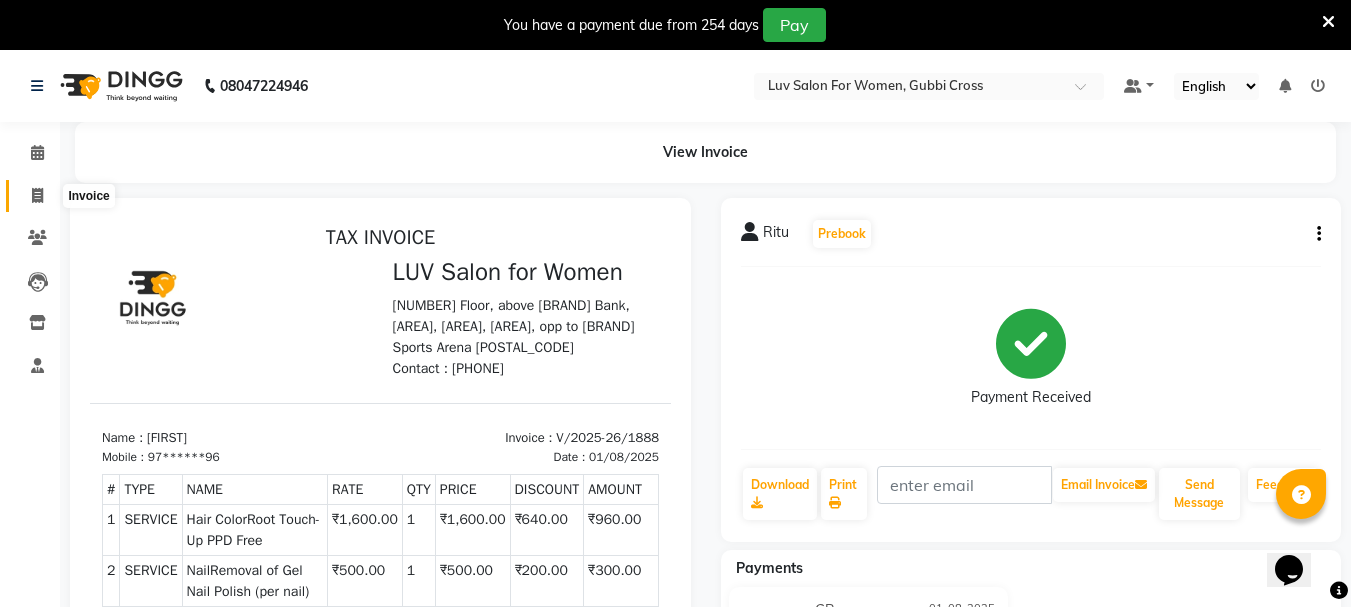 click 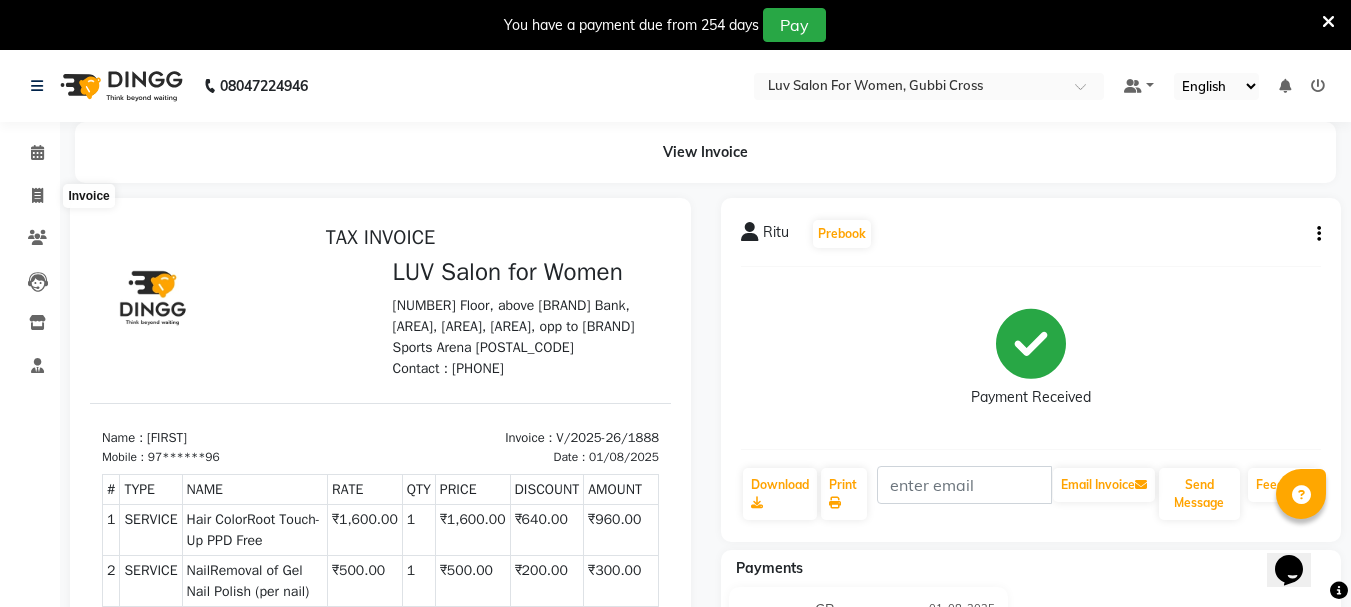 select on "service" 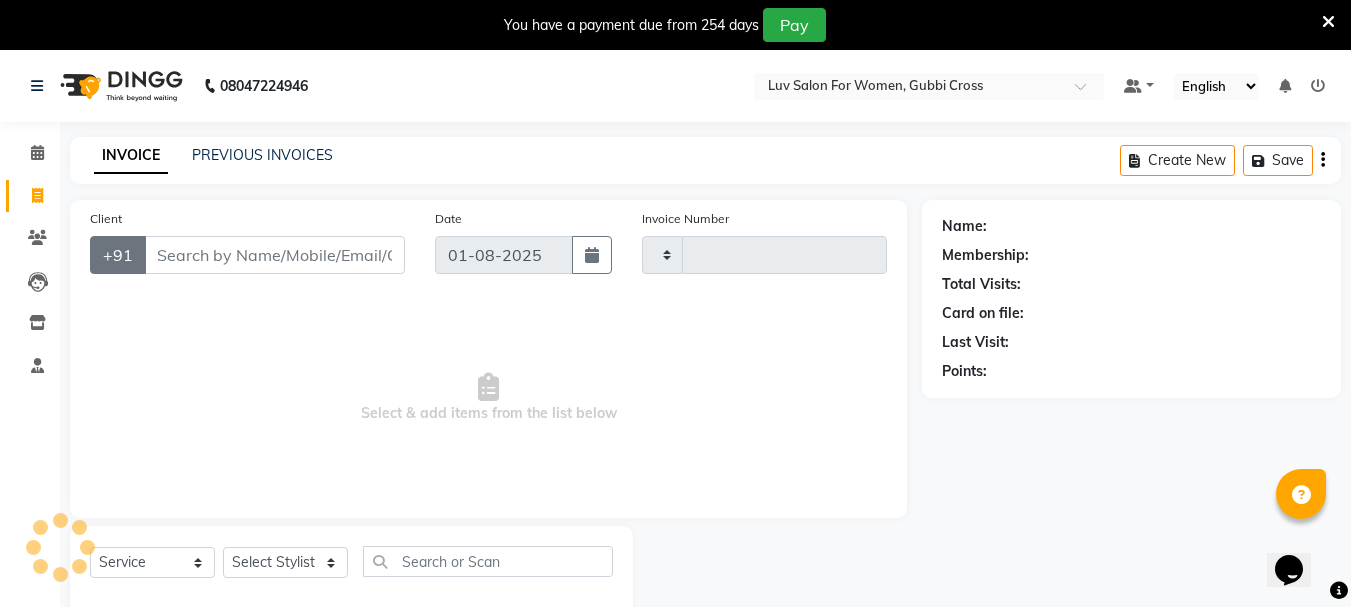 type on "1889" 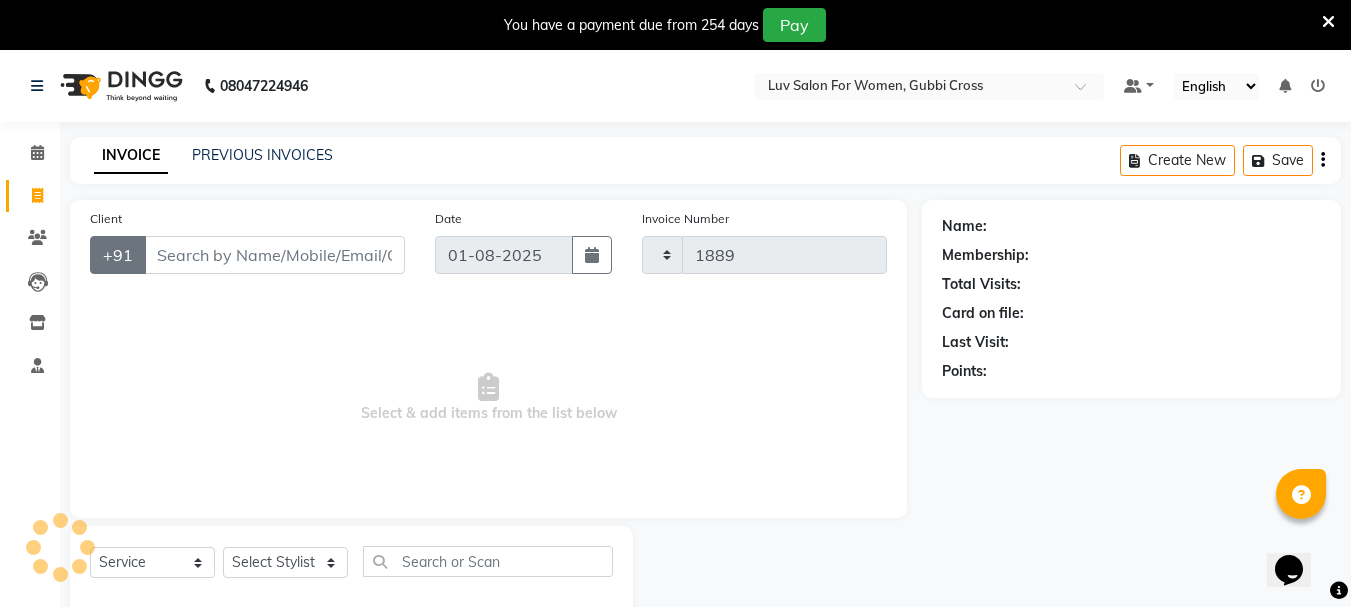 scroll, scrollTop: 50, scrollLeft: 0, axis: vertical 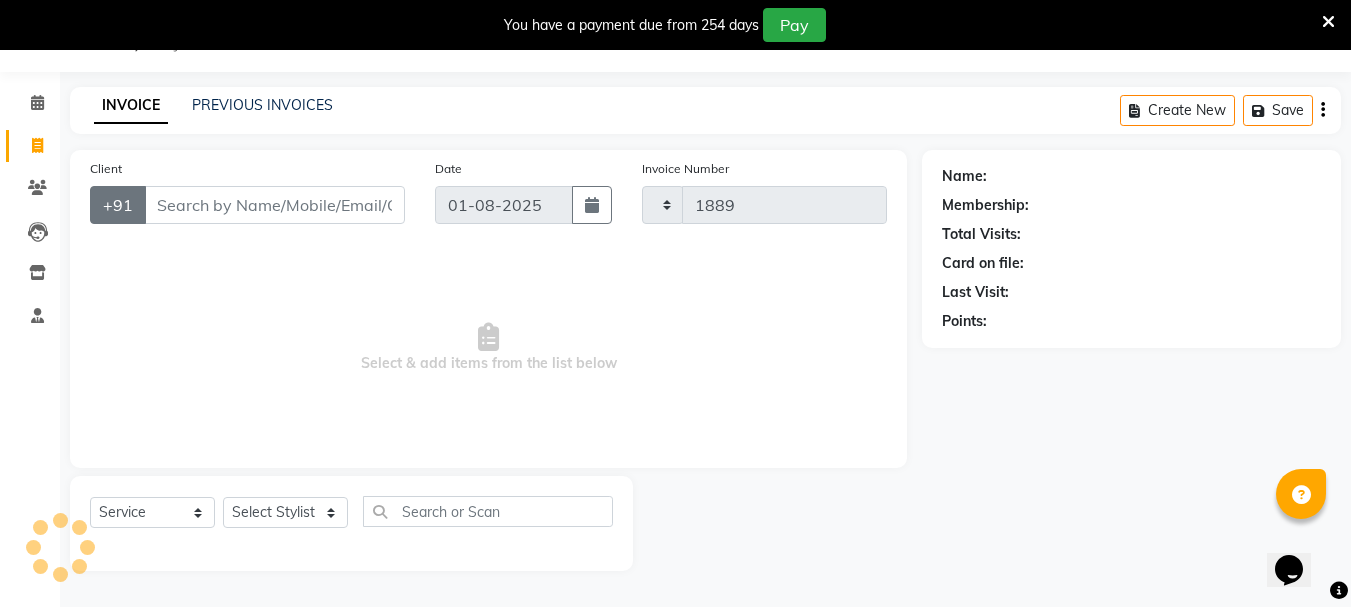 select on "7221" 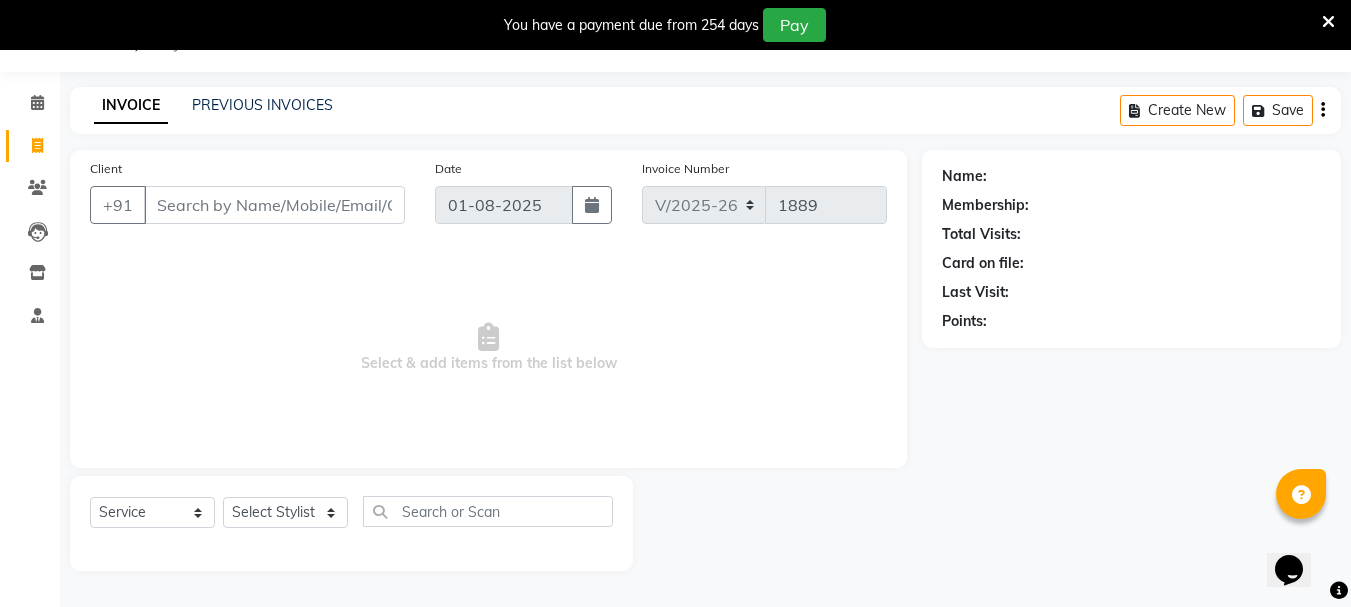 click on "Client" at bounding box center [274, 205] 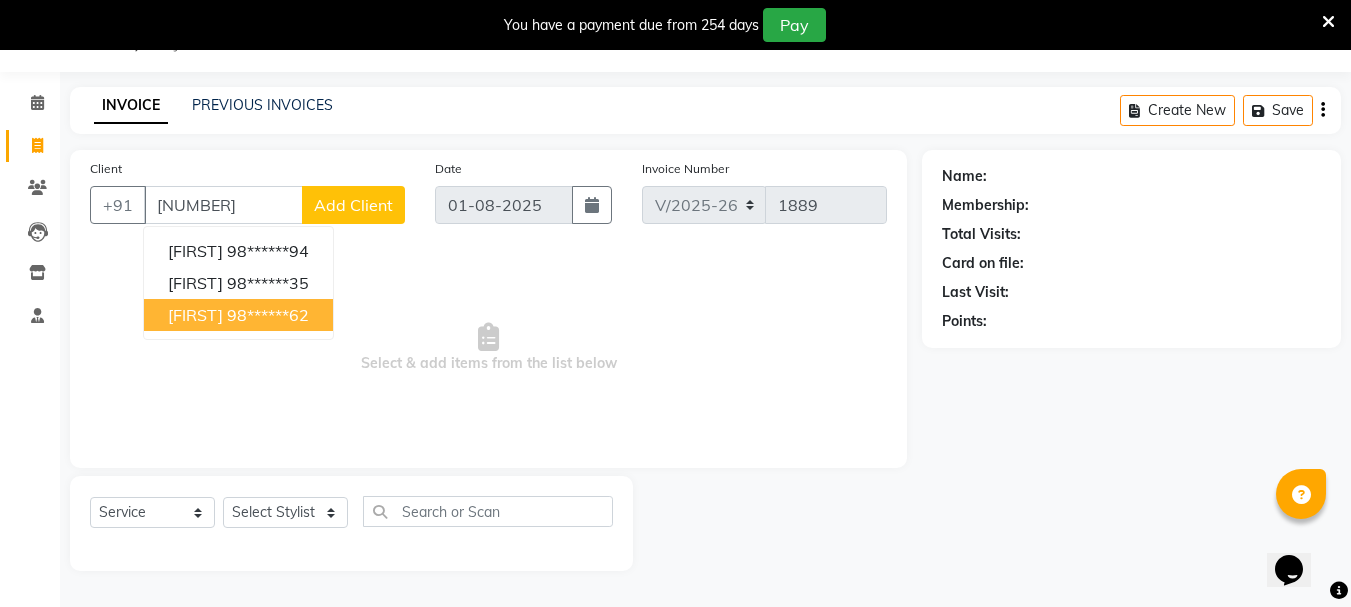 click on "[FIRST]" at bounding box center (195, 315) 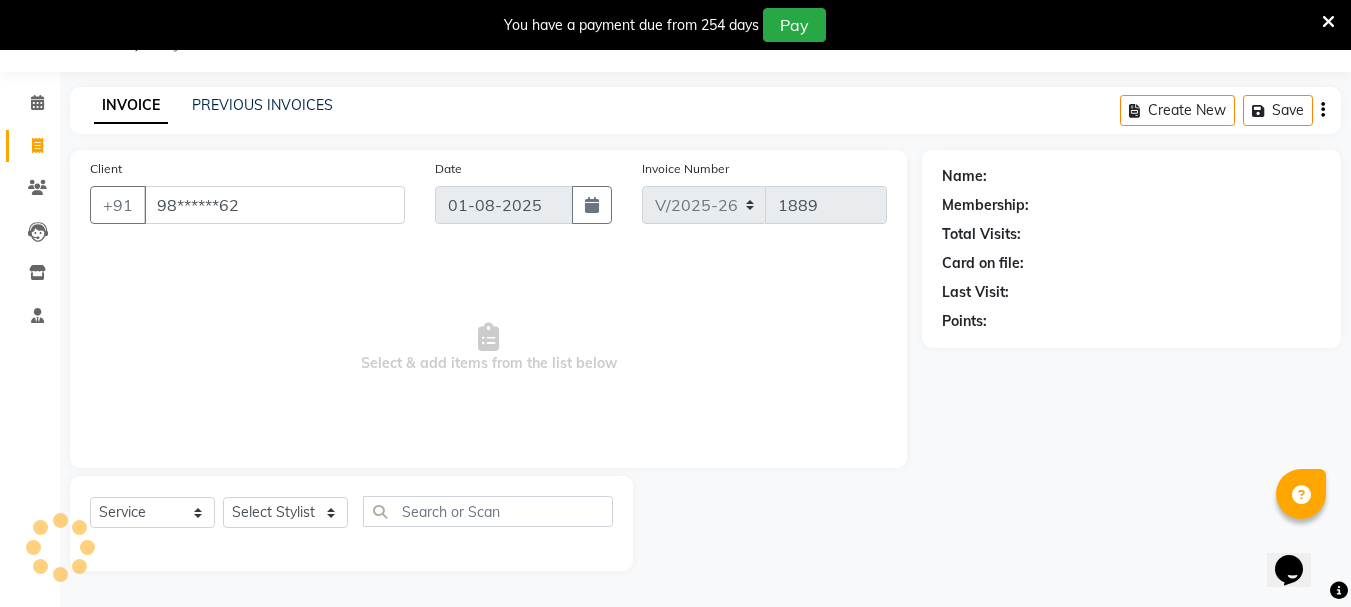 type on "98******62" 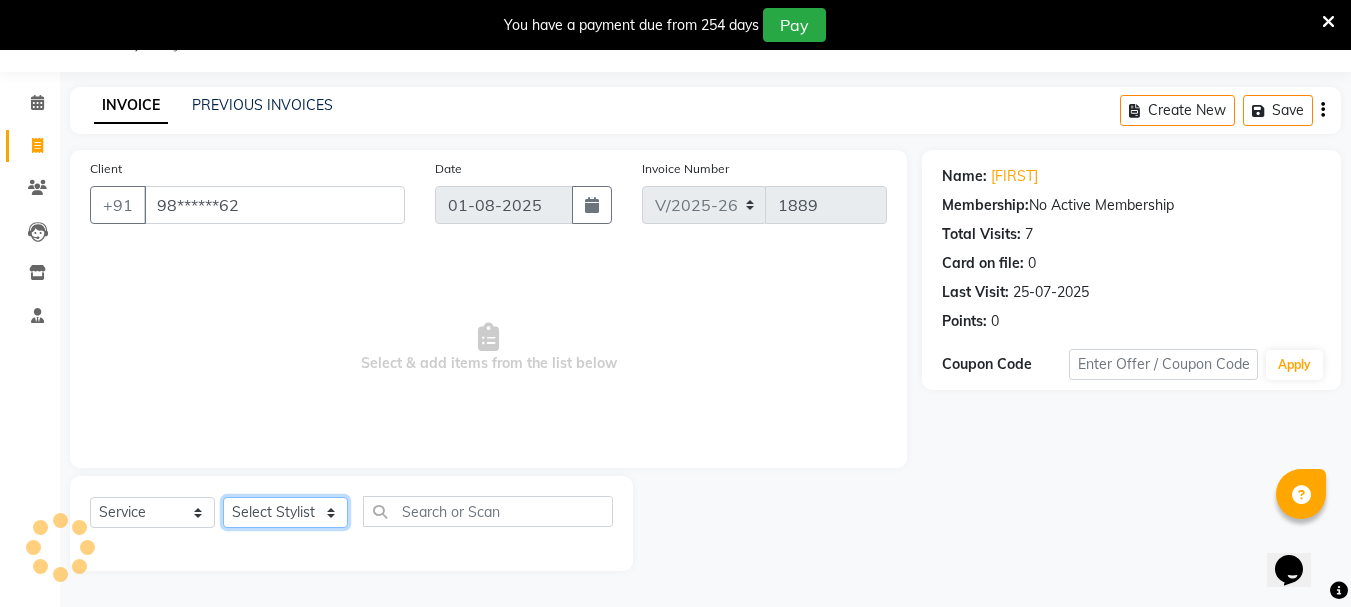 click on "Select Stylist Bhavani Buati Deepa Fardeen Hriatpuii Jeho Khup Kimi Lisa LUV Salon Manager Lydia Mani Mercy Murthy Ncy Rehya Sathiya Shelly Sofia Zomuani Zovi" 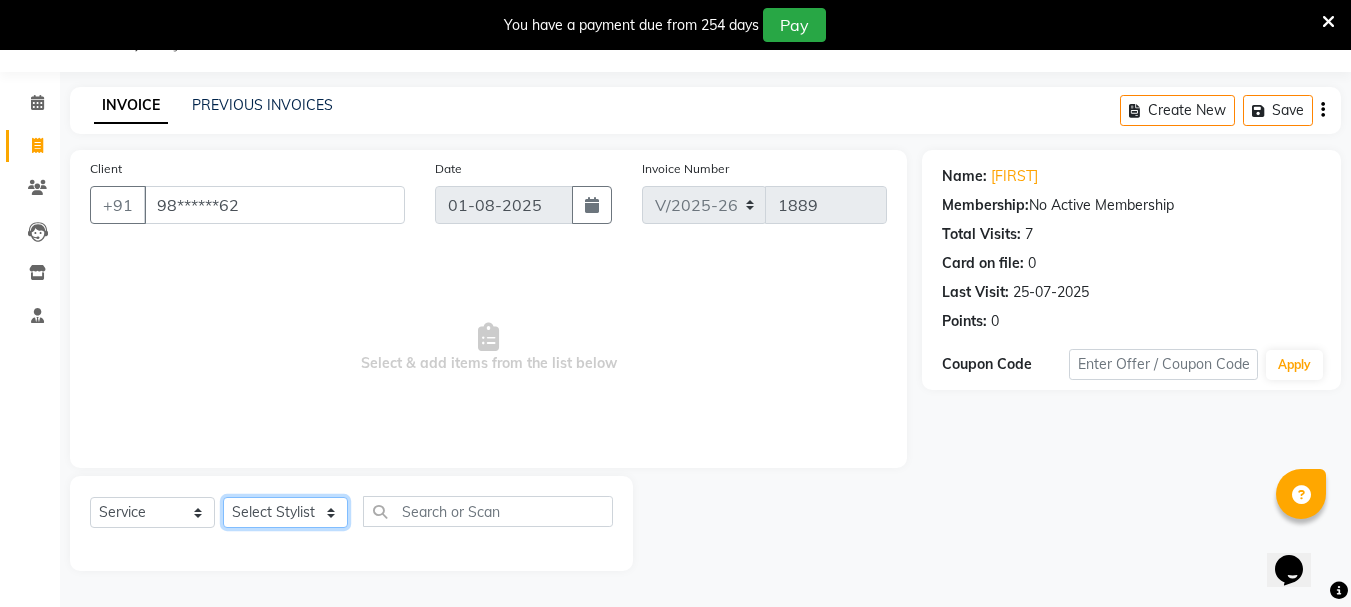 select on "71440" 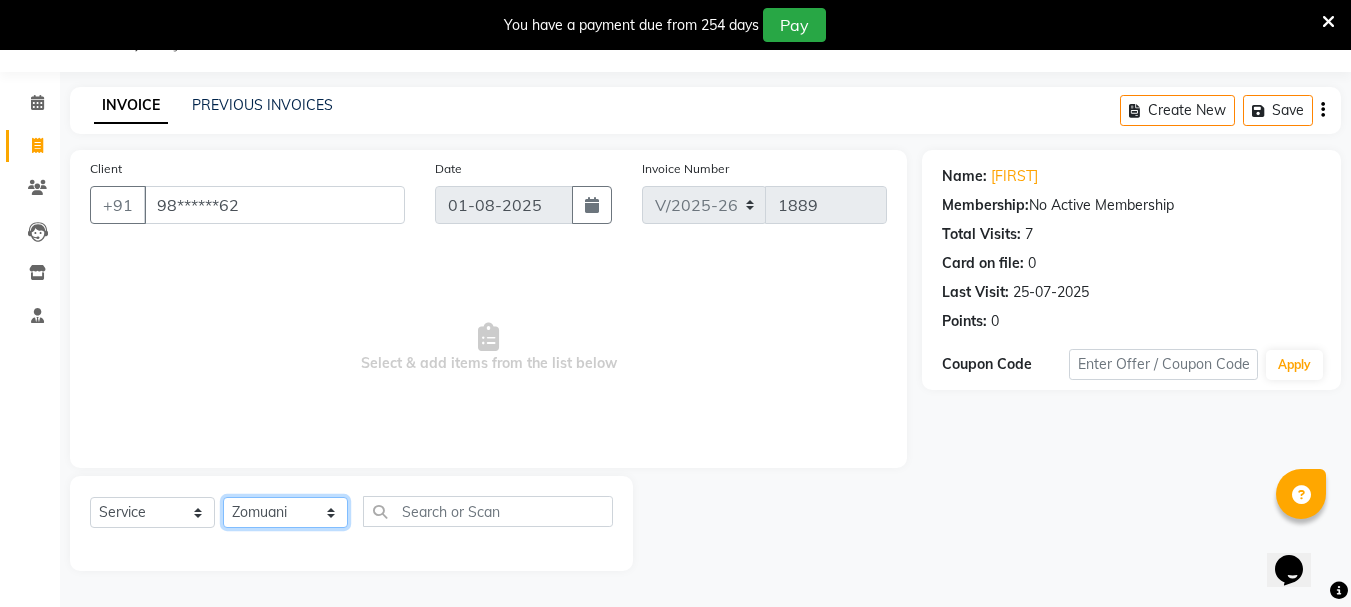 click on "Select Stylist Bhavani Buati Deepa Fardeen Hriatpuii Jeho Khup Kimi Lisa LUV Salon Manager Lydia Mani Mercy Murthy Ncy Rehya Sathiya Shelly Sofia Zomuani Zovi" 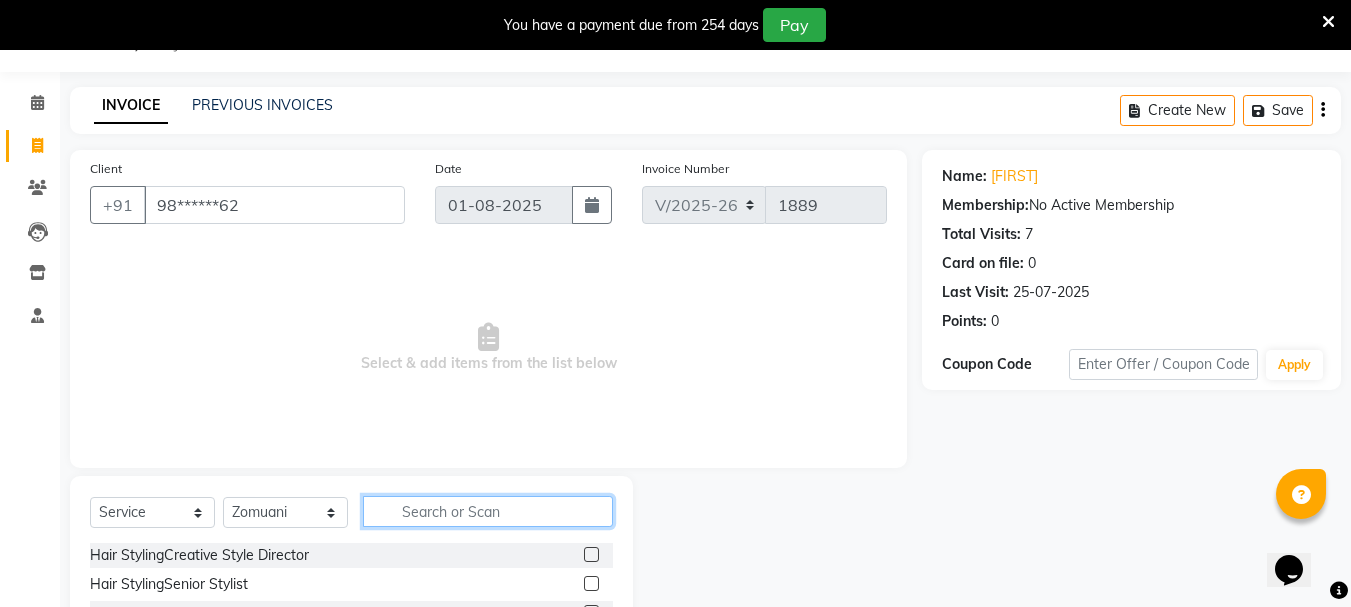 click 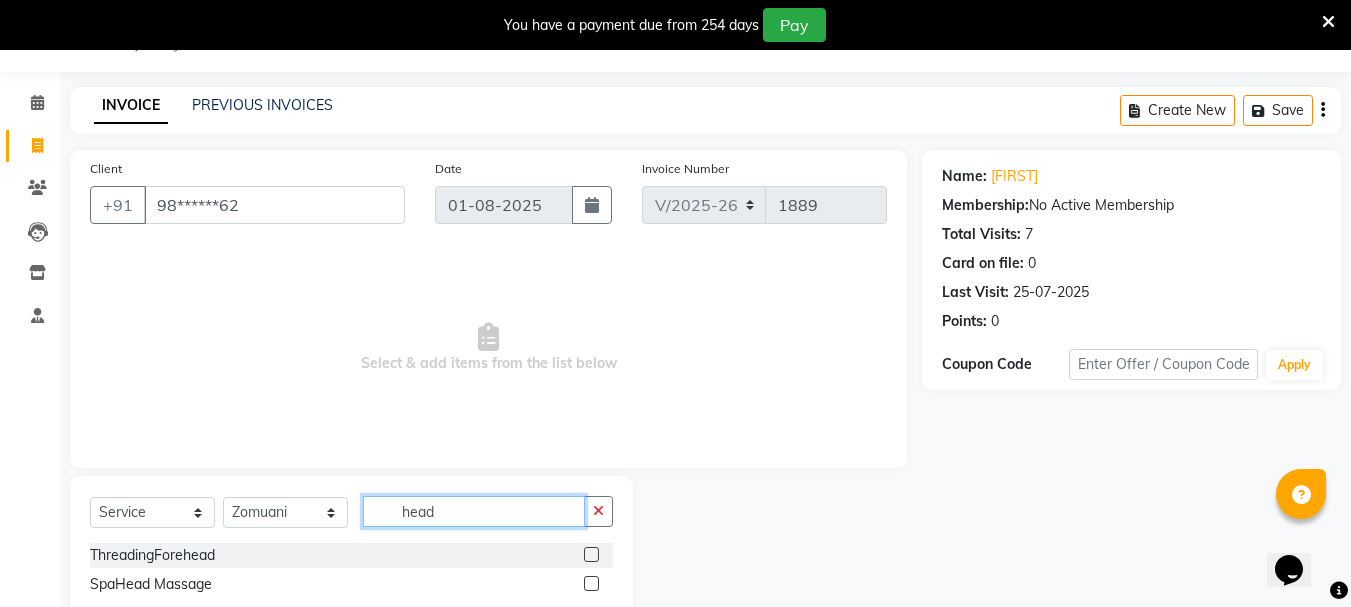 type on "head" 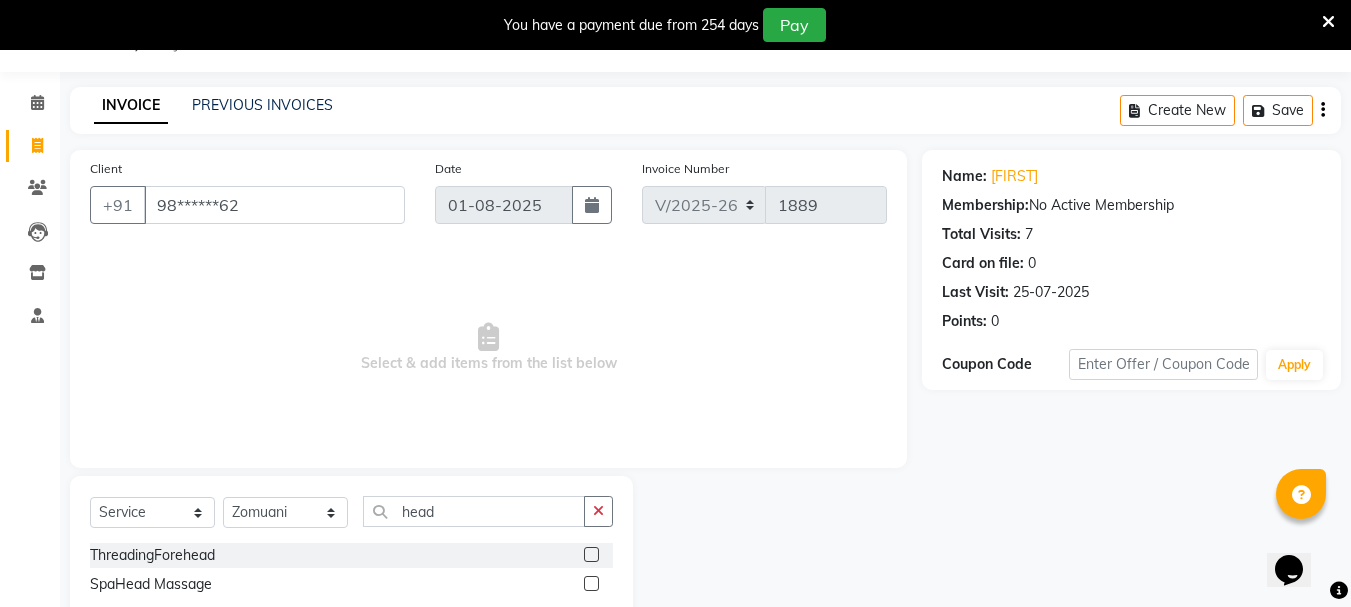 click 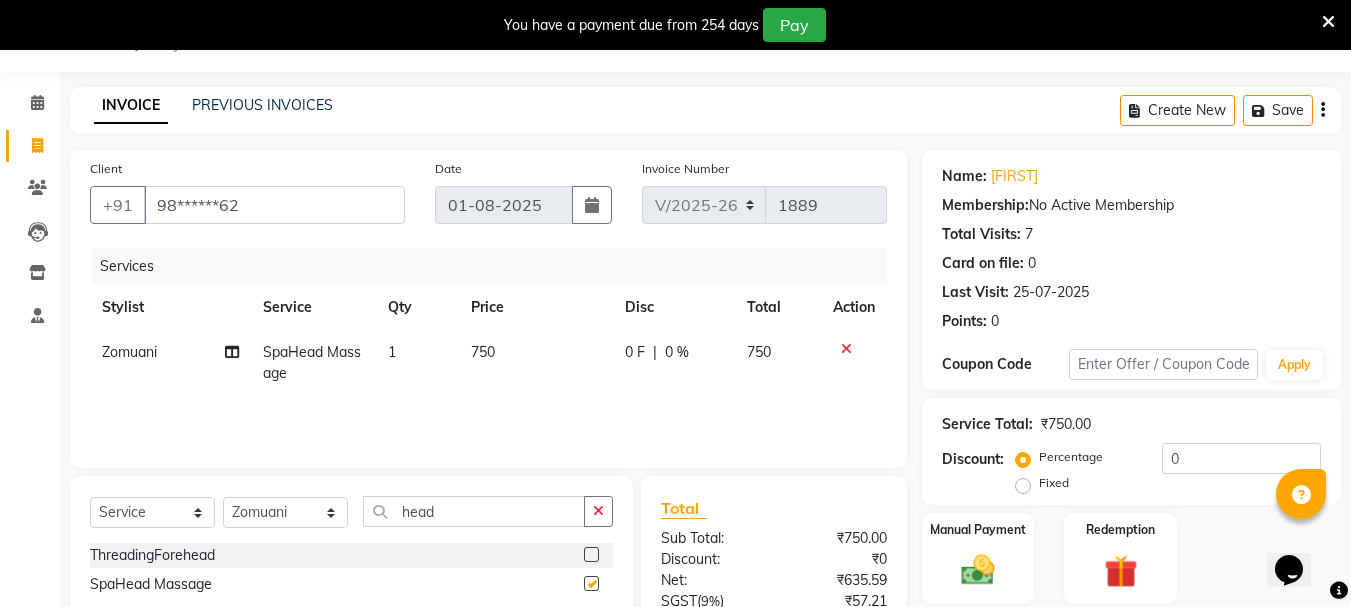 checkbox on "false" 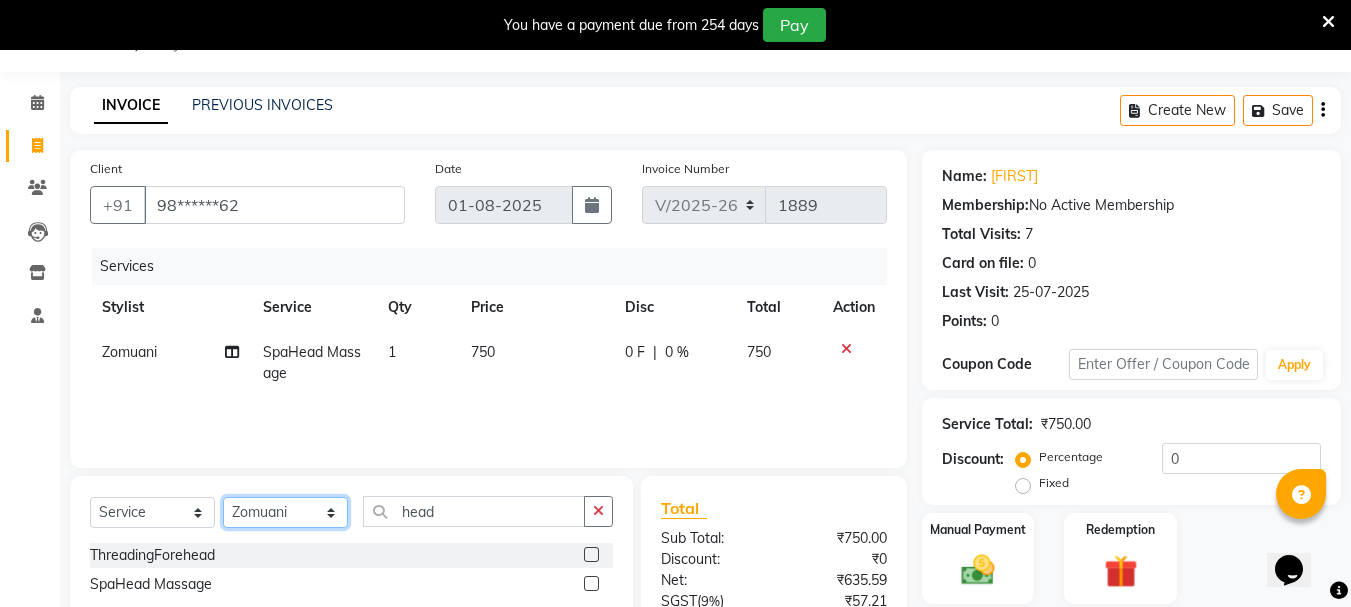 click on "Select Stylist Bhavani Buati Deepa Fardeen Hriatpuii Jeho Khup Kimi Lisa LUV Salon Manager Lydia Mani Mercy Murthy Ncy Rehya Sathiya Shelly Sofia Zomuani Zovi" 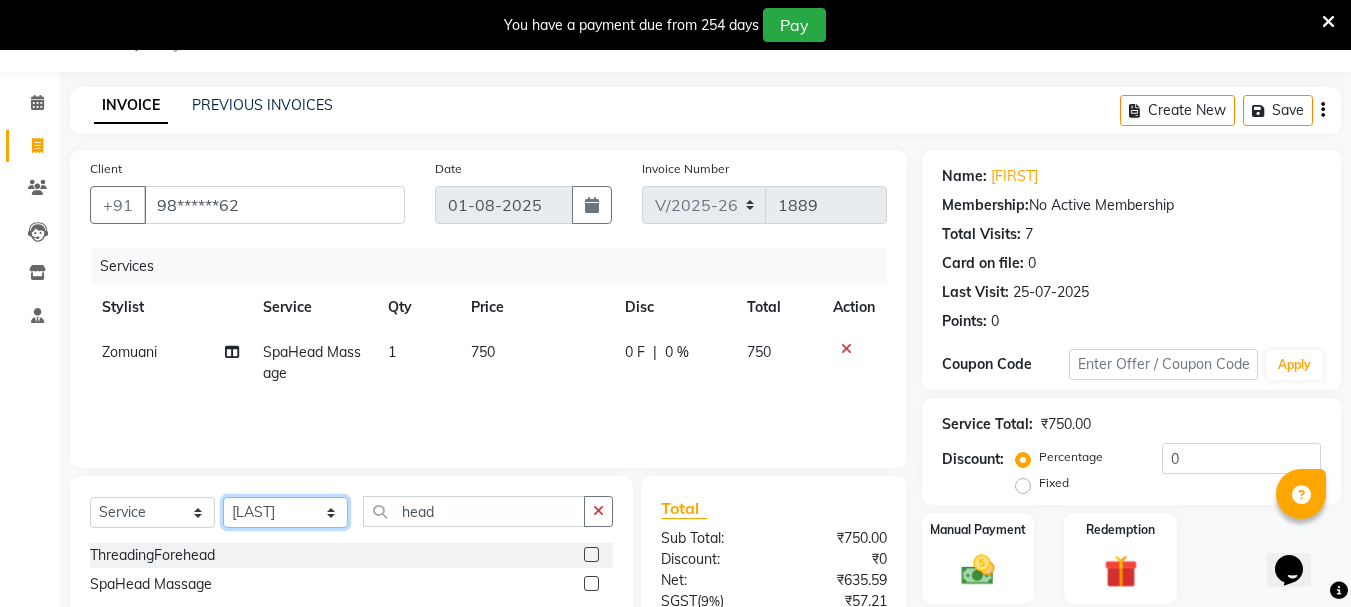 click on "Select Stylist Bhavani Buati Deepa Fardeen Hriatpuii Jeho Khup Kimi Lisa LUV Salon Manager Lydia Mani Mercy Murthy Ncy Rehya Sathiya Shelly Sofia Zomuani Zovi" 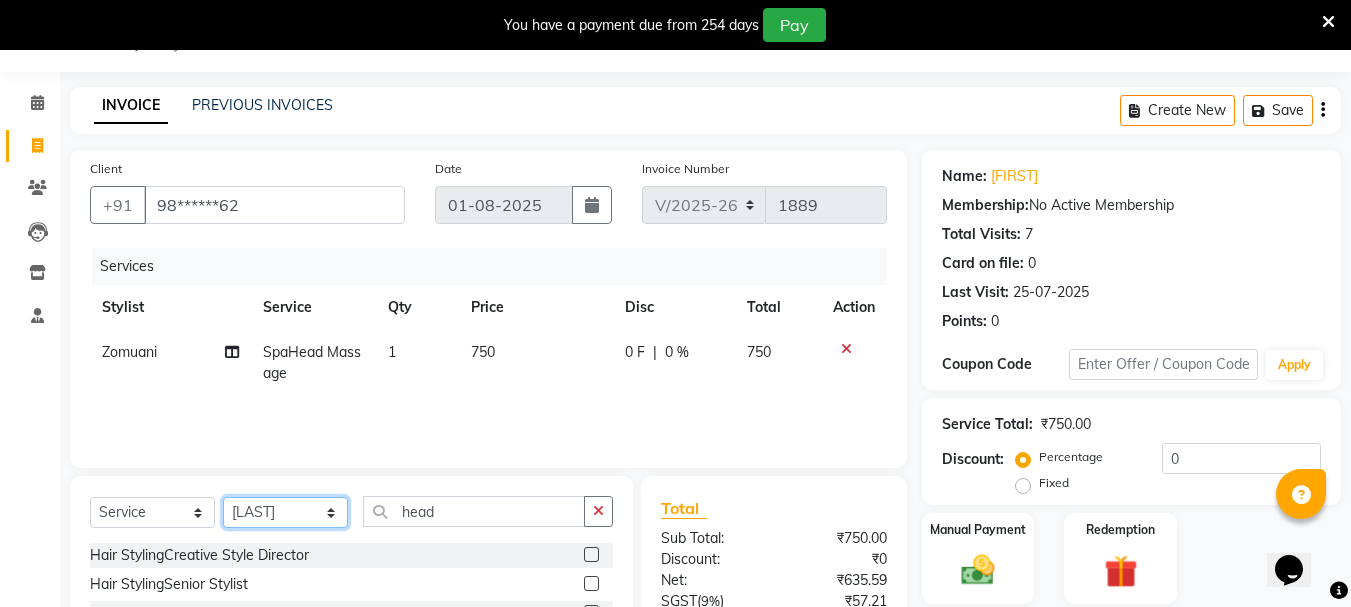 click on "Select Stylist Bhavani Buati Deepa Fardeen Hriatpuii Jeho Khup Kimi Lisa LUV Salon Manager Lydia Mani Mercy Murthy Ncy Rehya Sathiya Shelly Sofia Zomuani Zovi" 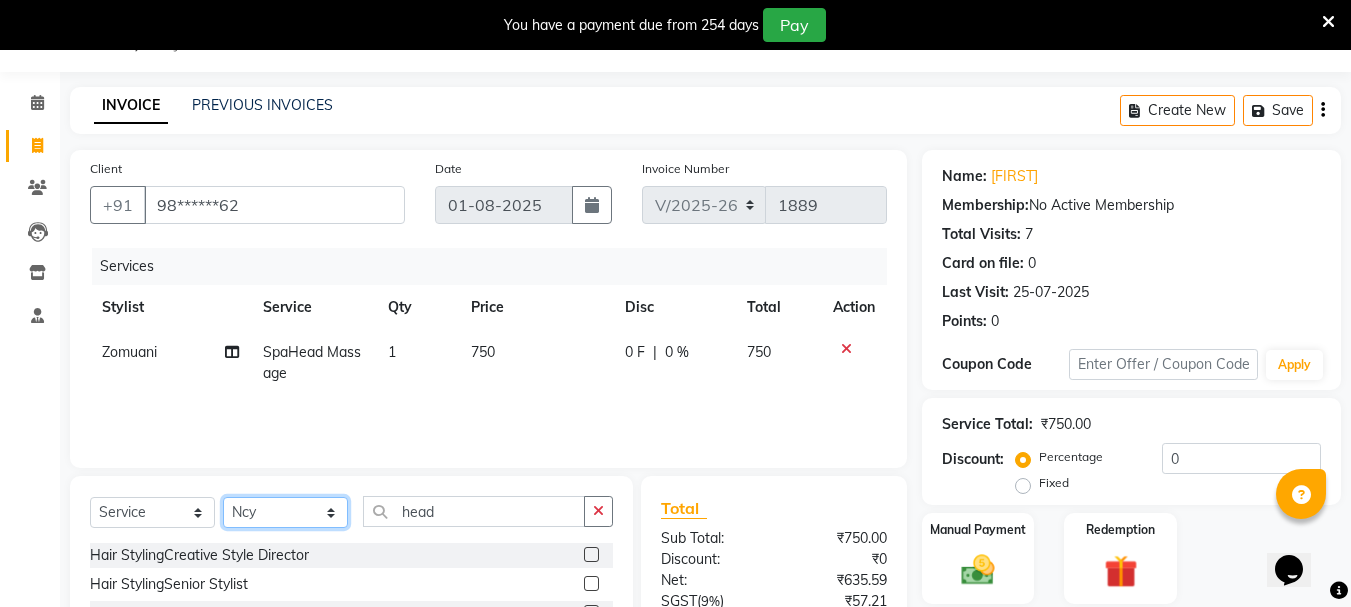 click on "Select Stylist Bhavani Buati Deepa Fardeen Hriatpuii Jeho Khup Kimi Lisa LUV Salon Manager Lydia Mani Mercy Murthy Ncy Rehya Sathiya Shelly Sofia Zomuani Zovi" 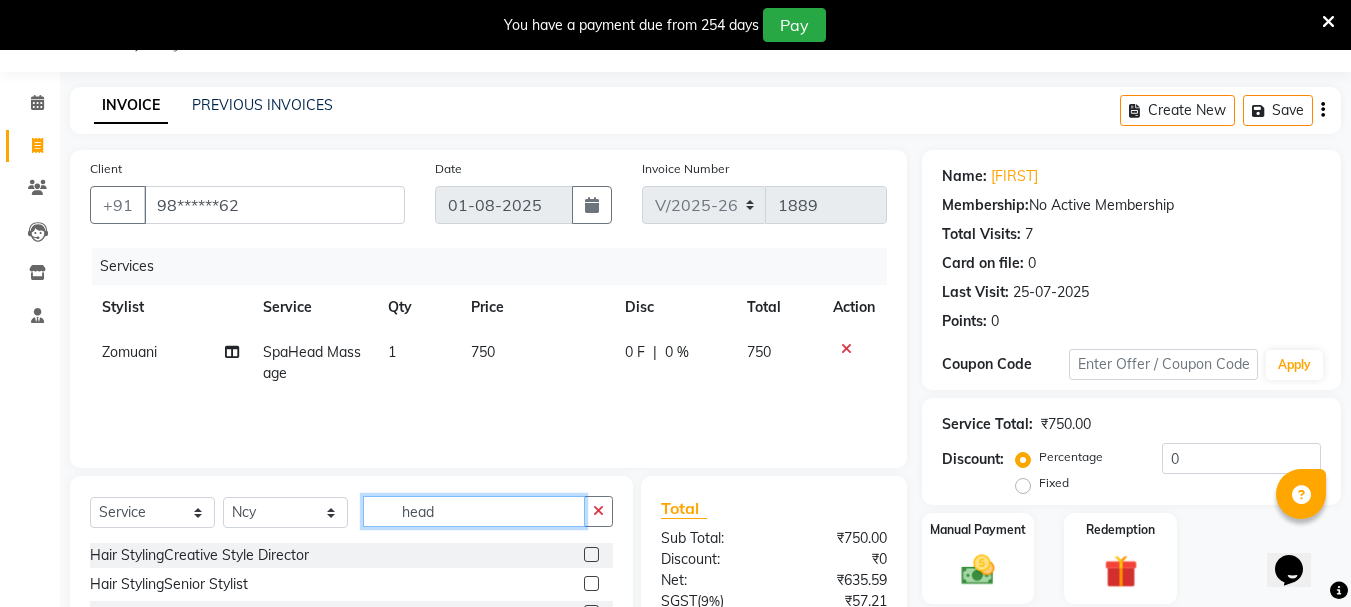 click on "head" 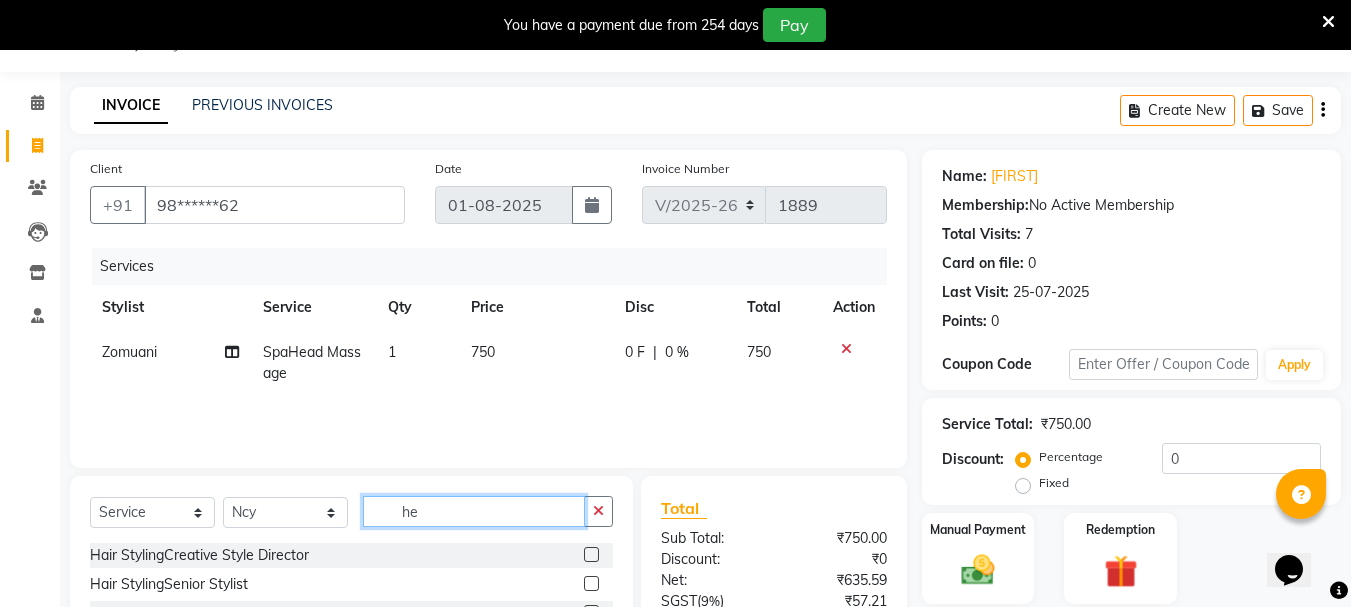 type on "h" 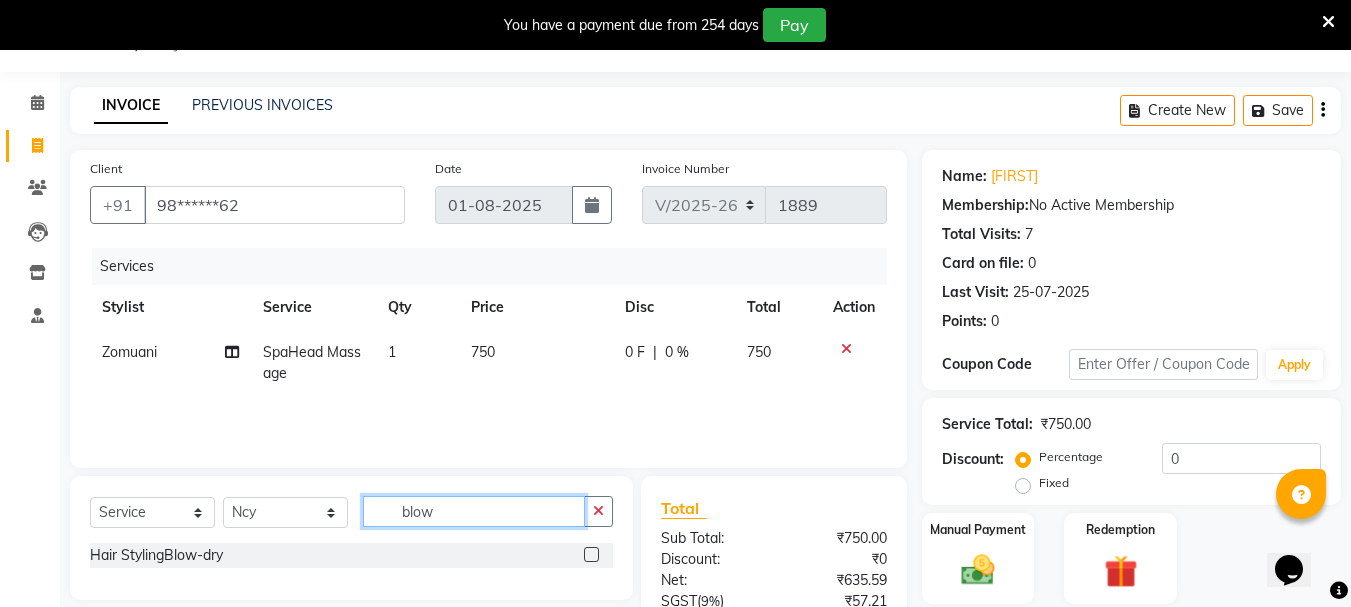 type on "blow" 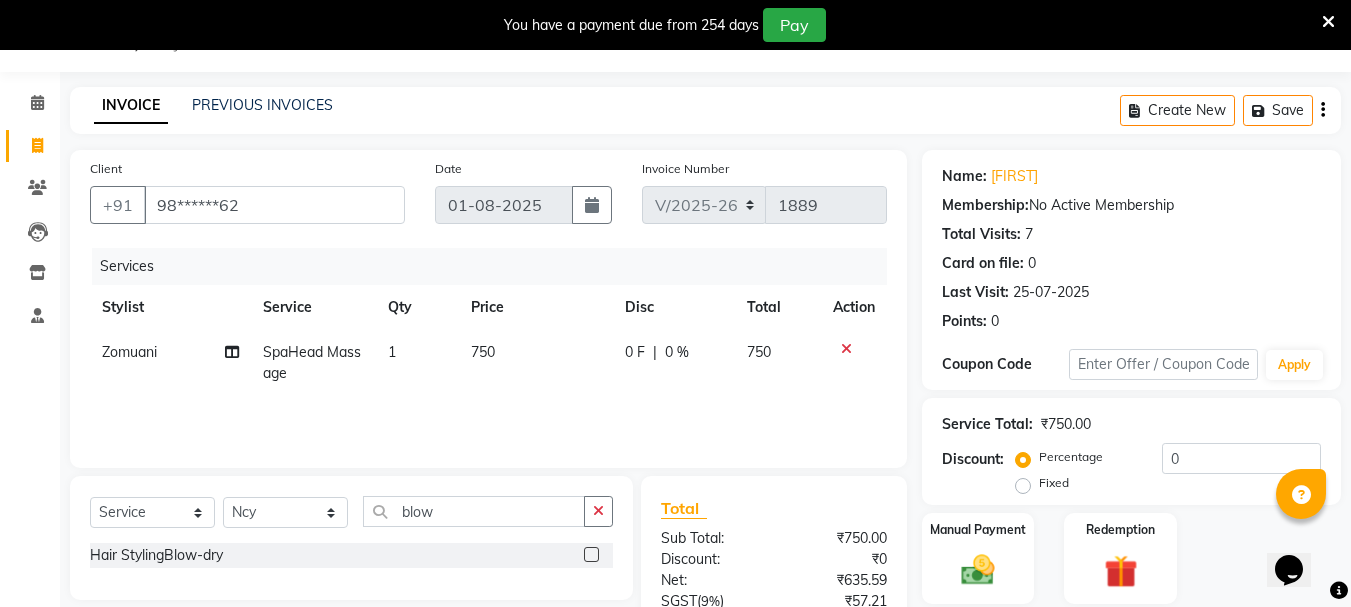 click 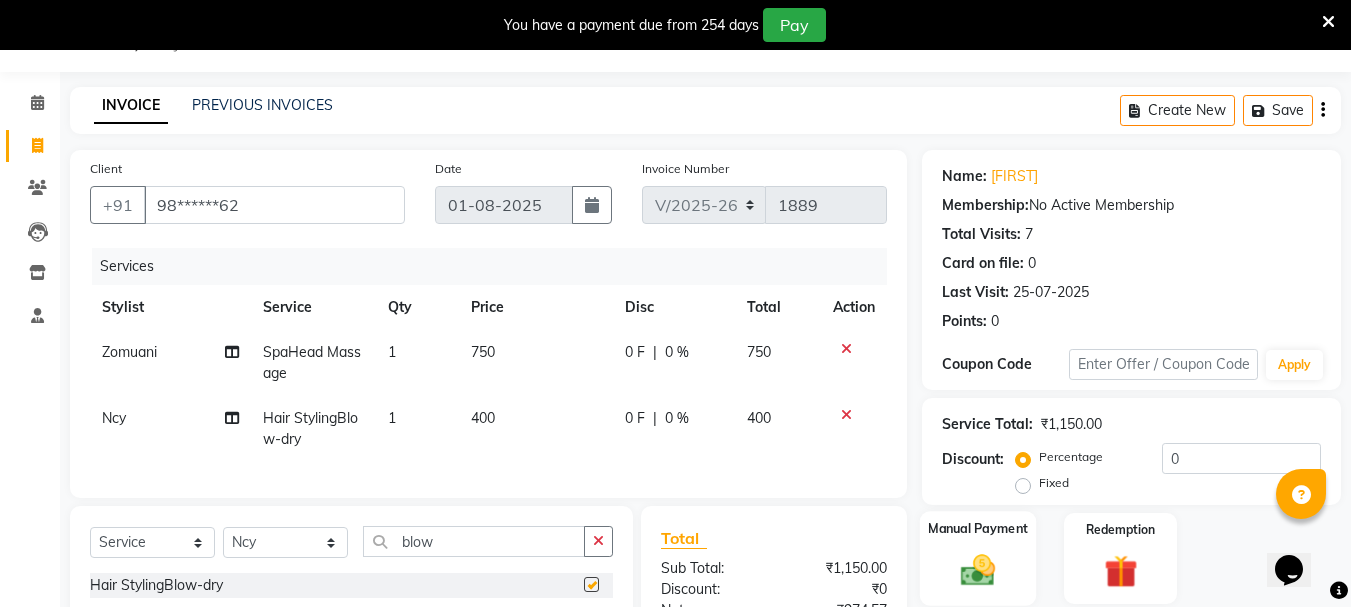 checkbox on "false" 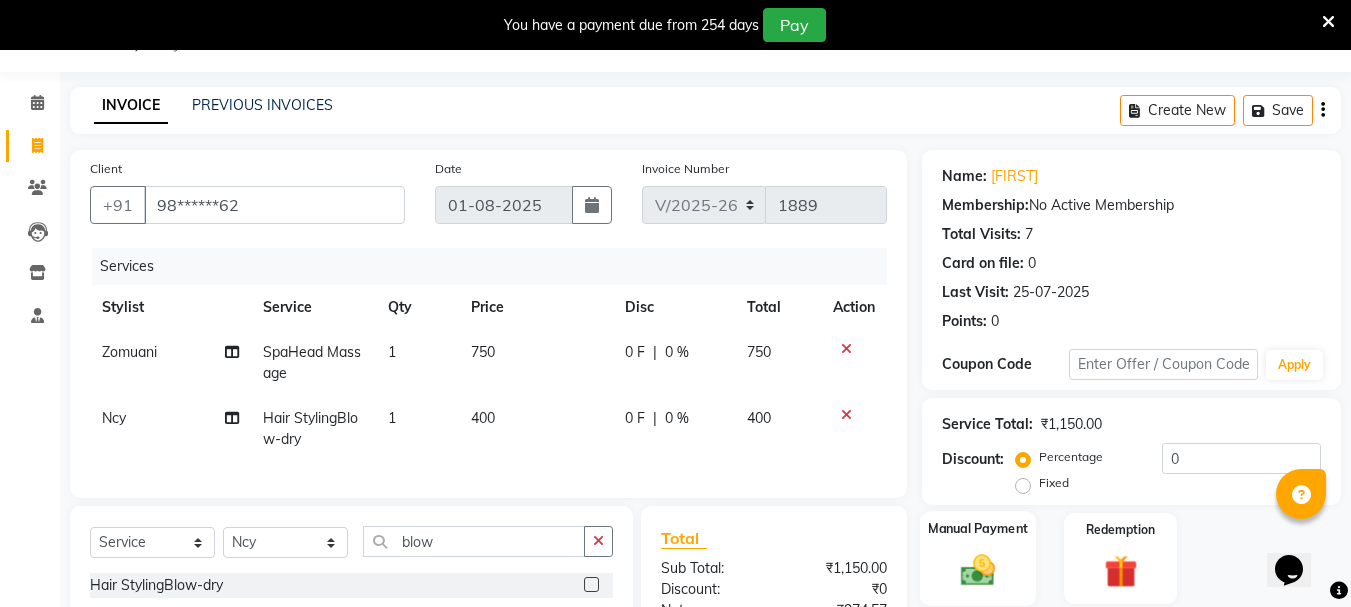 click 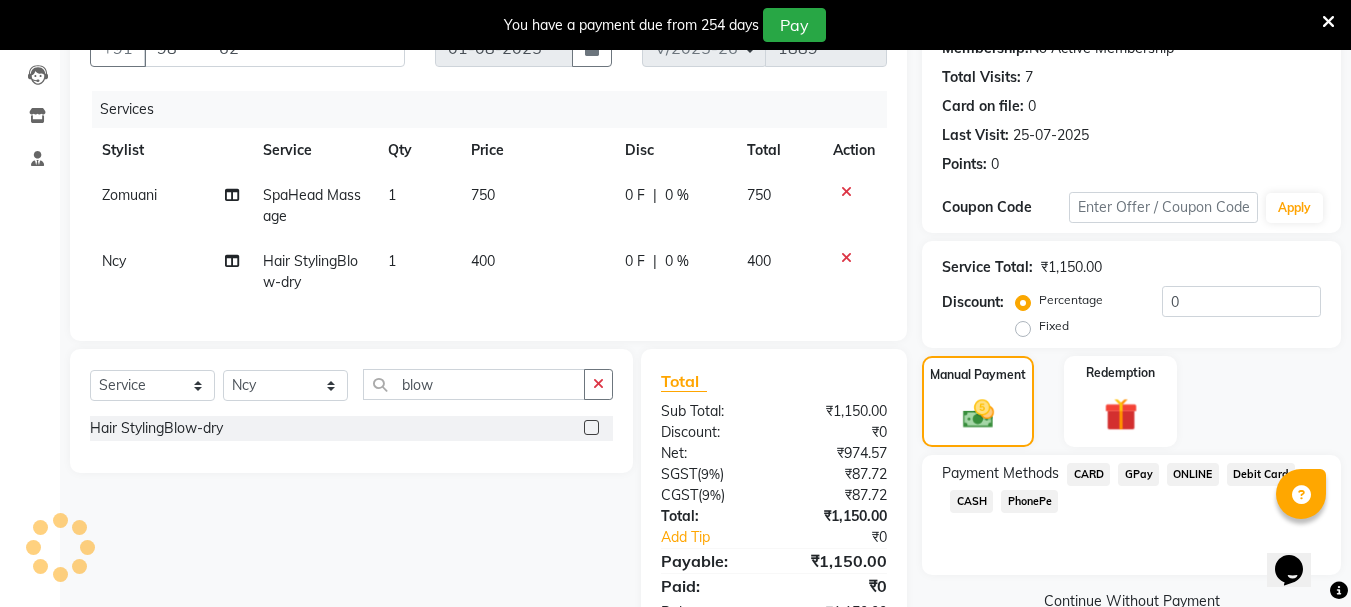 scroll, scrollTop: 250, scrollLeft: 0, axis: vertical 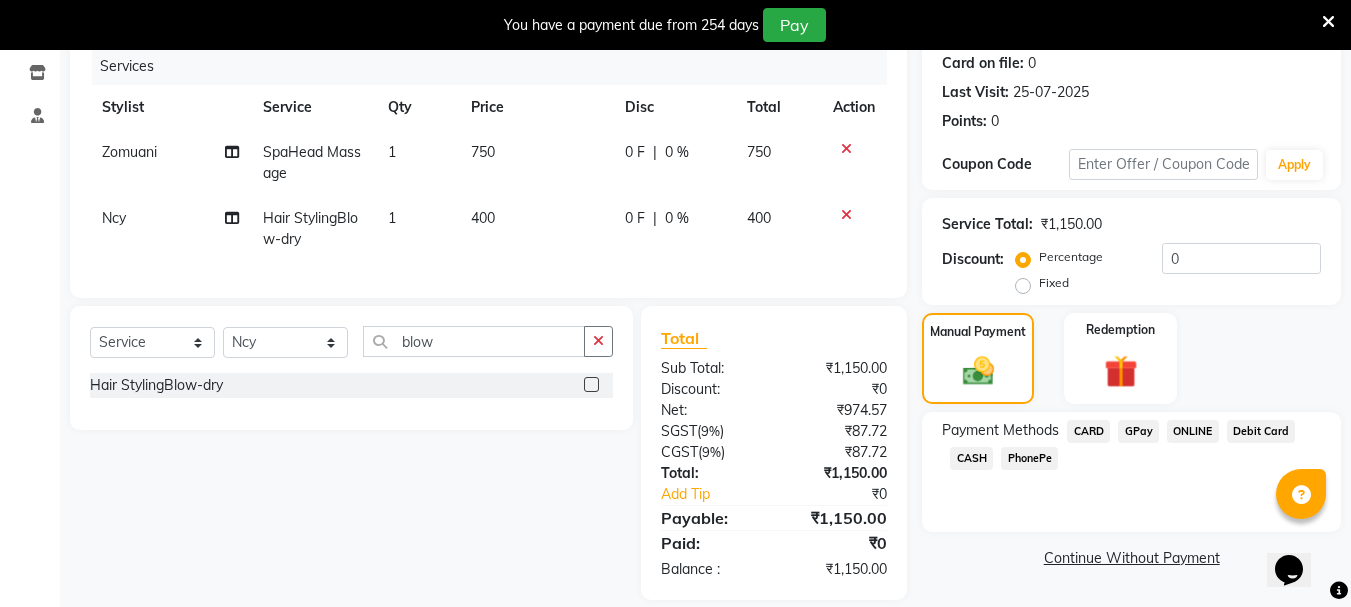 click on "GPay" 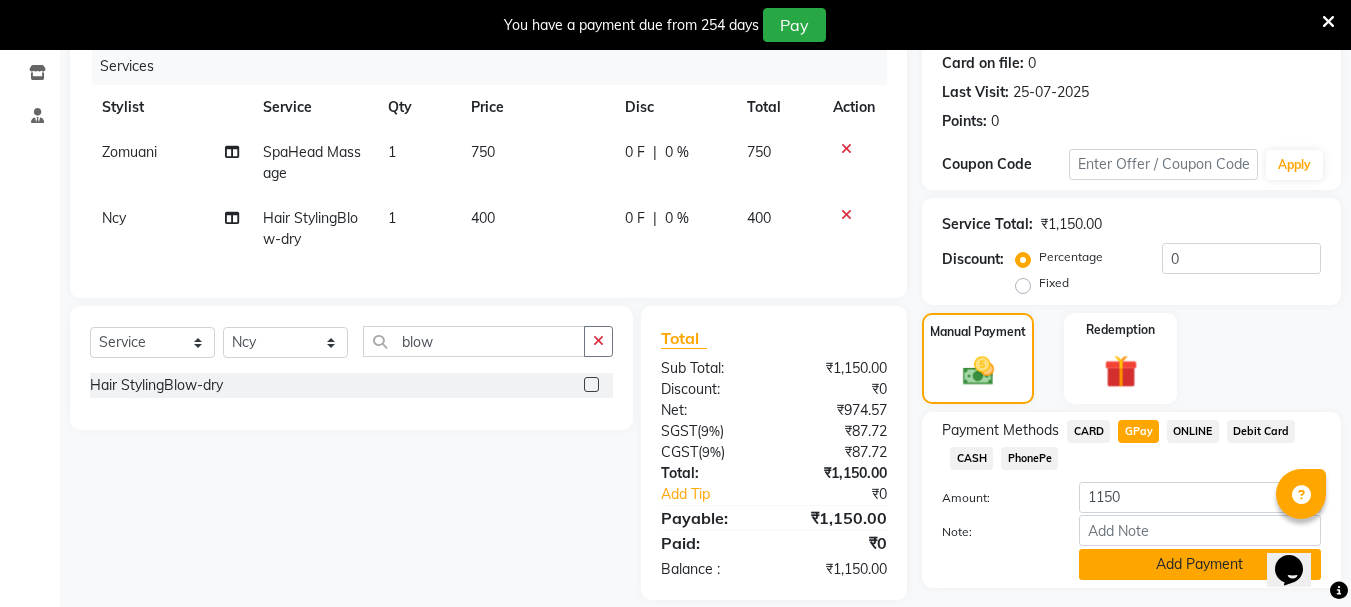 click on "Add Payment" 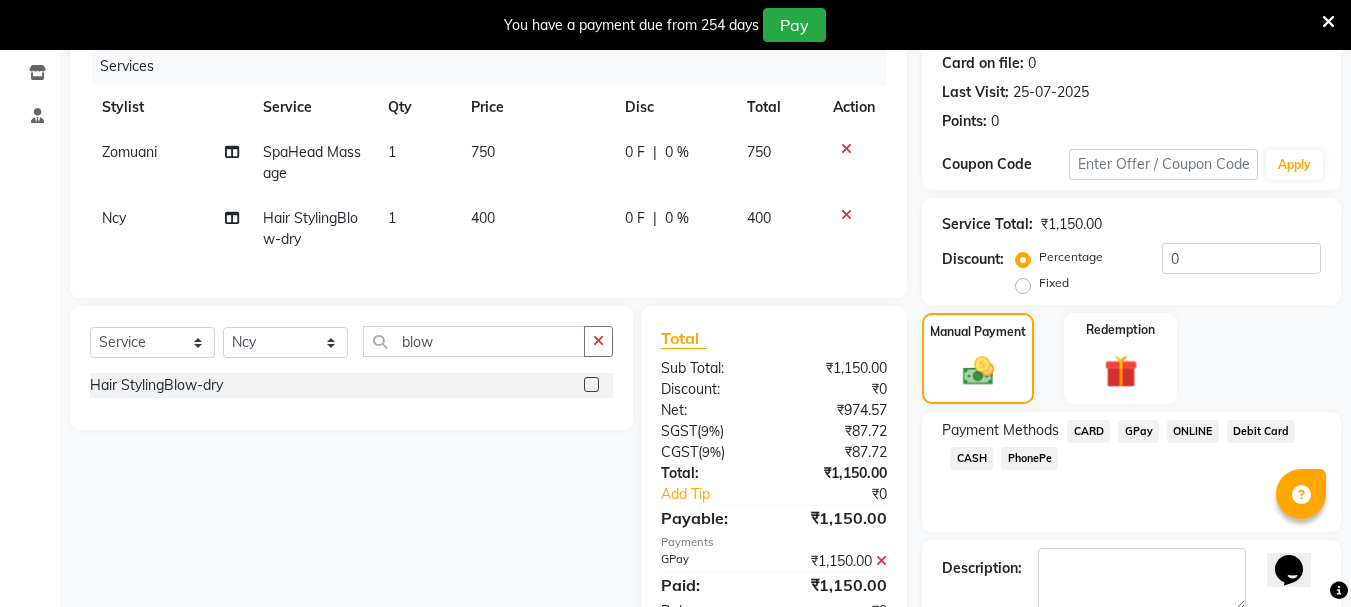 scroll, scrollTop: 359, scrollLeft: 0, axis: vertical 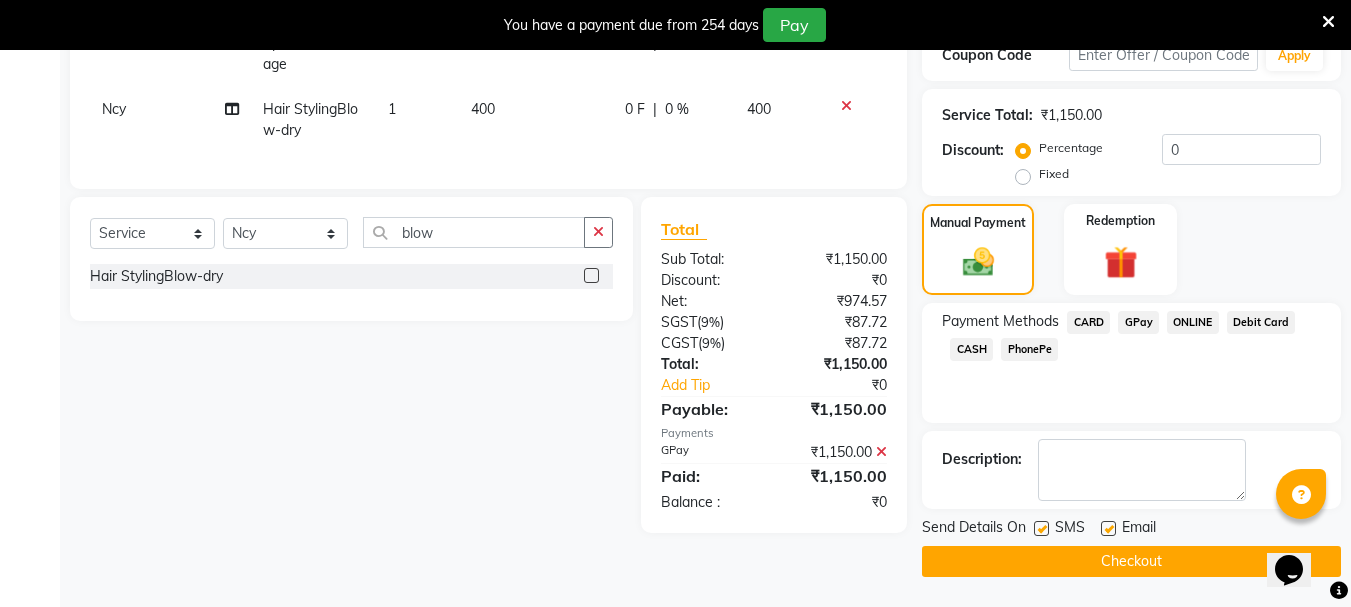 click on "Checkout" 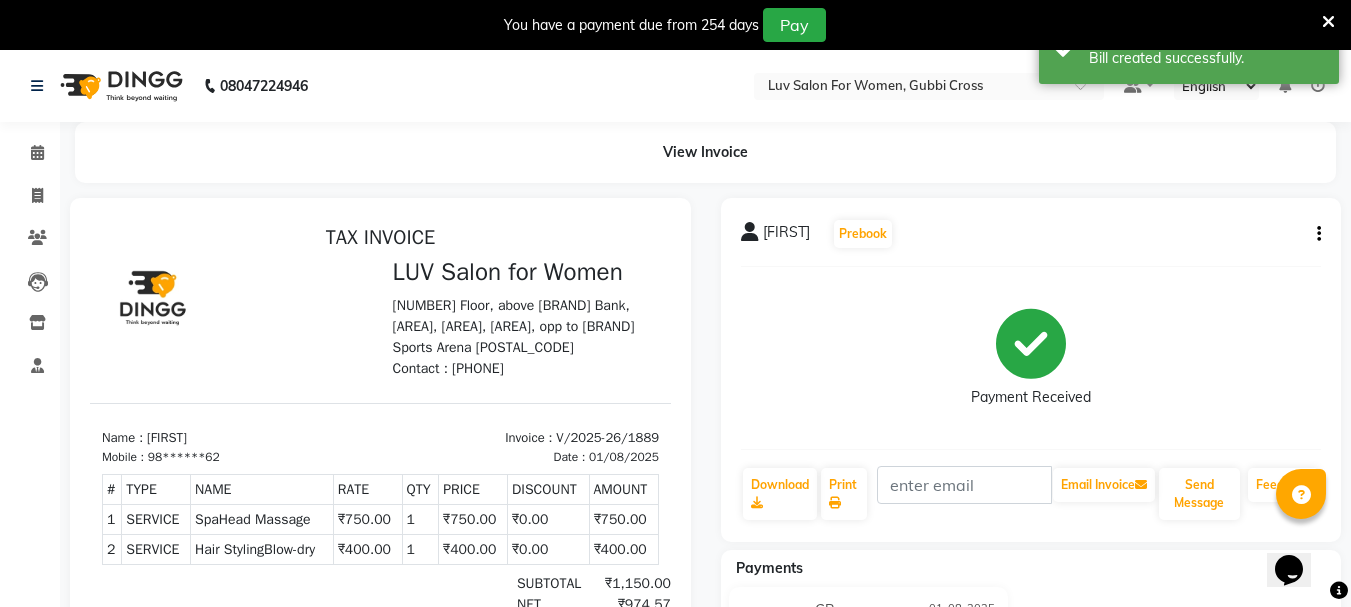 scroll, scrollTop: 0, scrollLeft: 0, axis: both 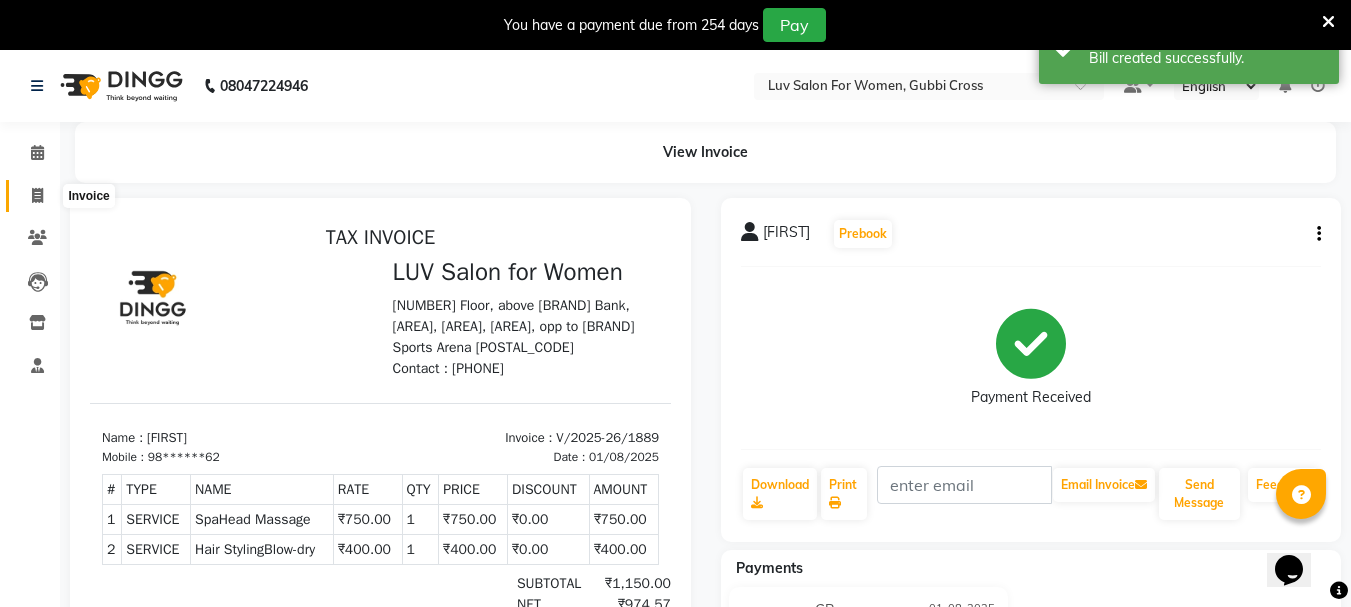 click 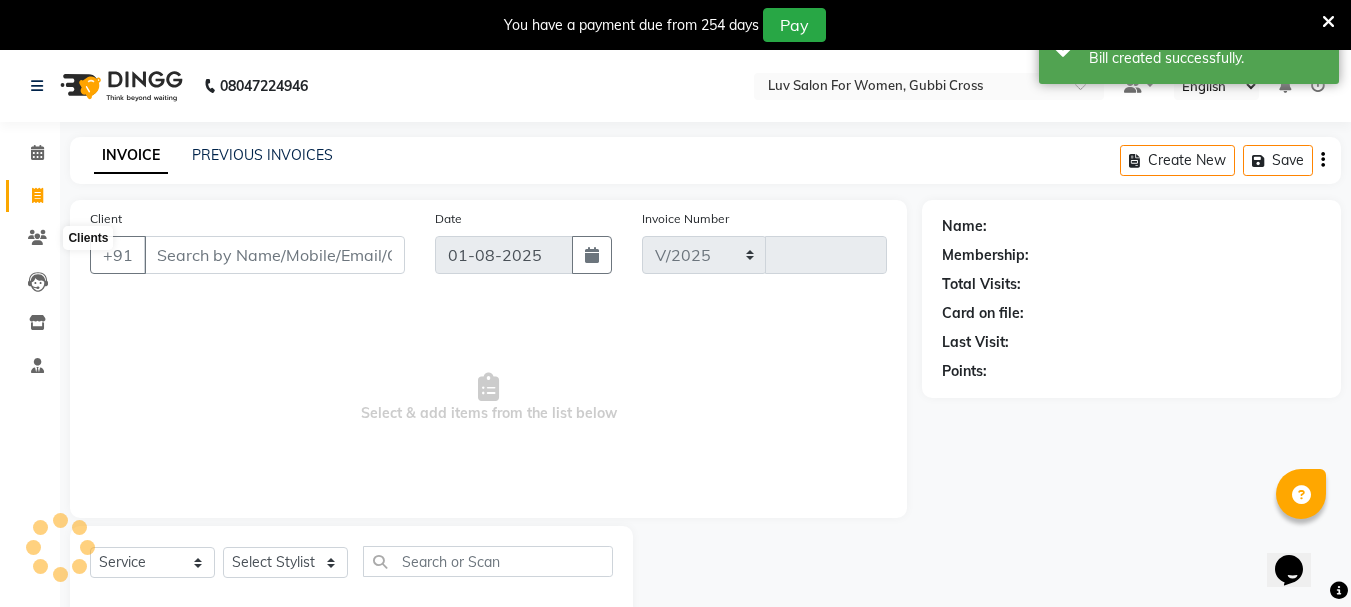 select on "7221" 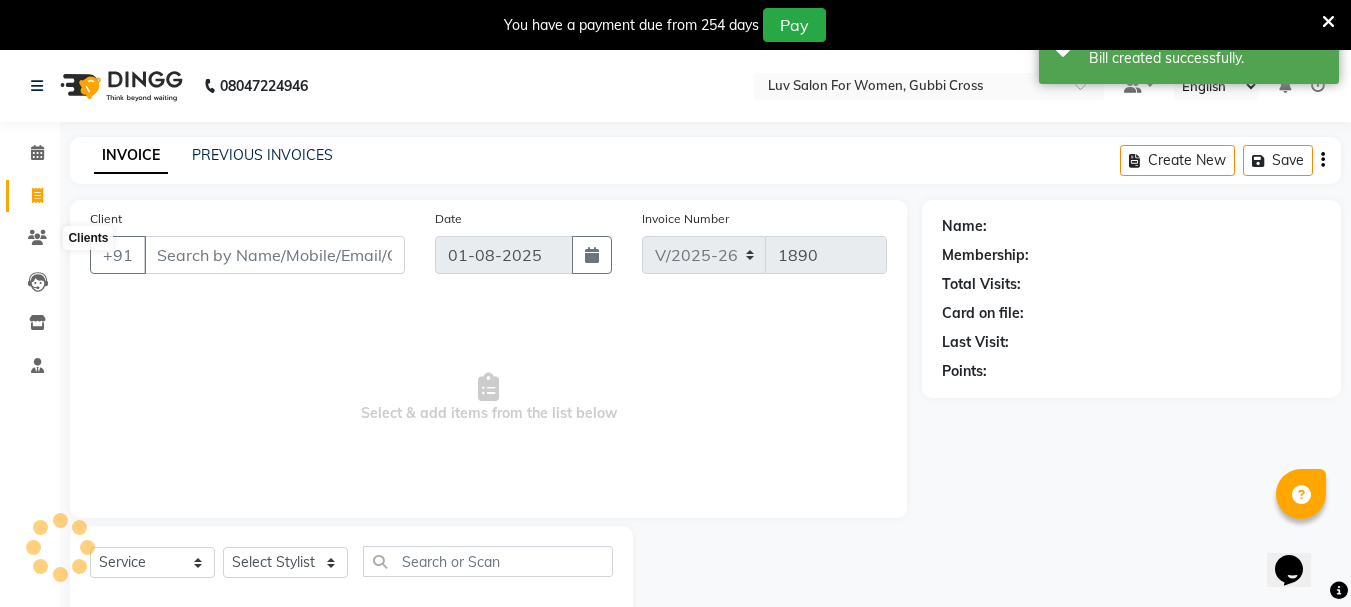 scroll, scrollTop: 50, scrollLeft: 0, axis: vertical 